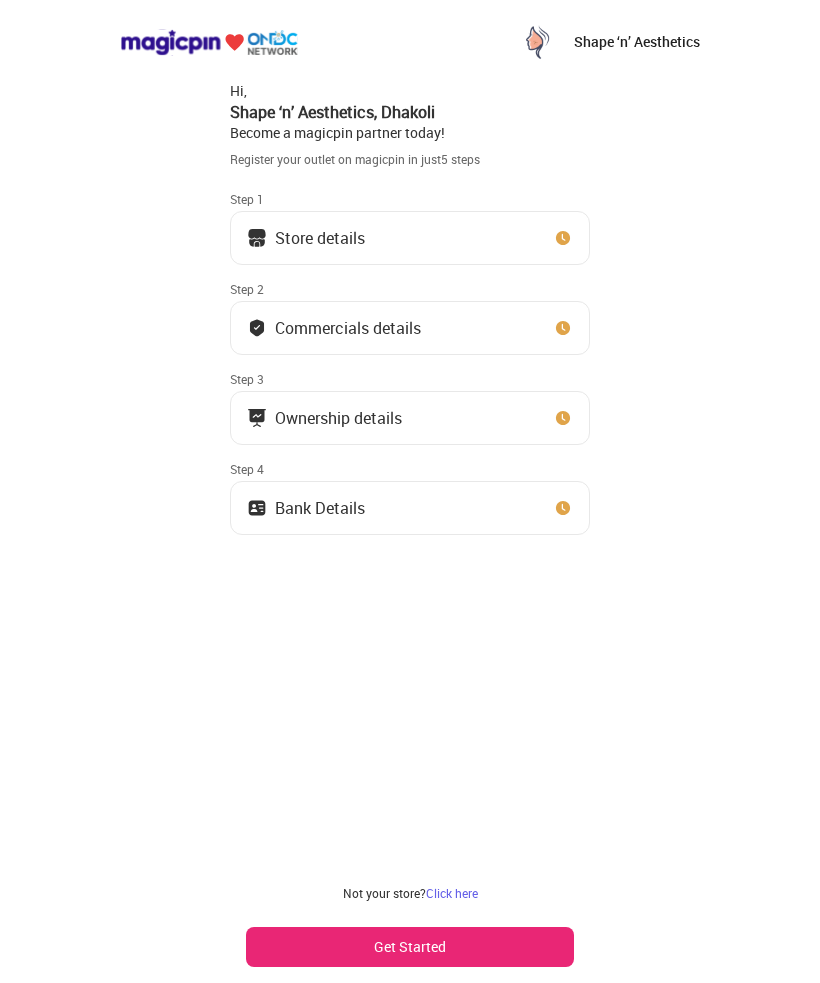 scroll, scrollTop: 0, scrollLeft: 0, axis: both 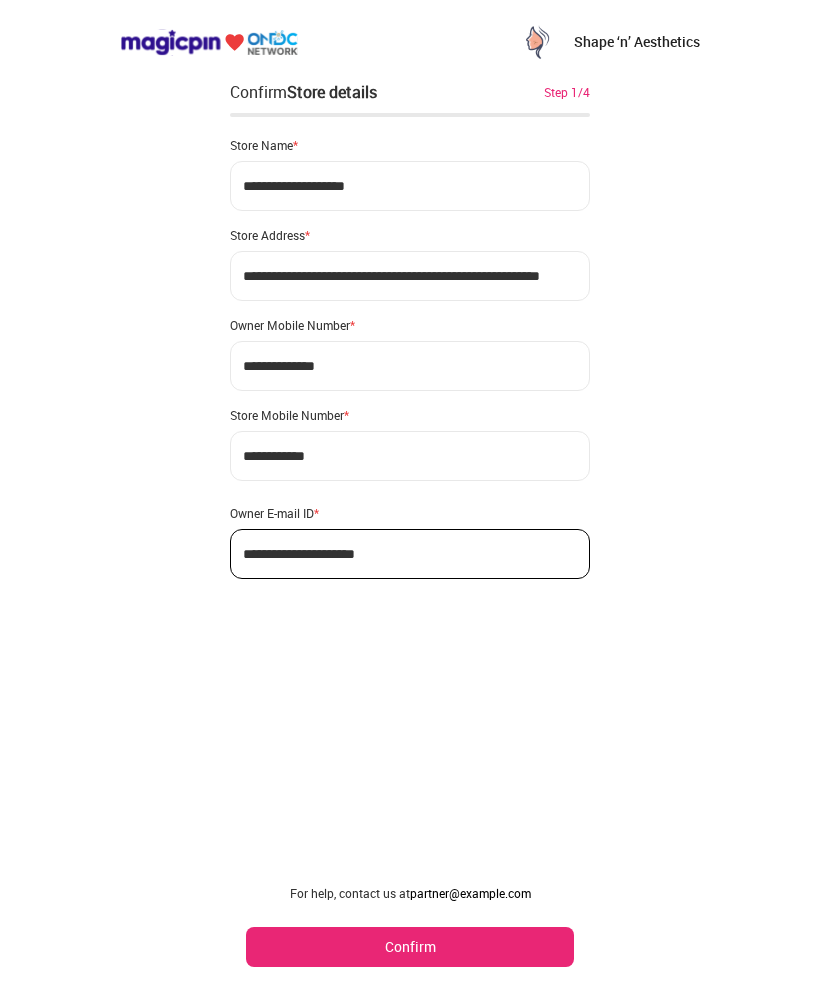 click on "Confirm" at bounding box center (410, 947) 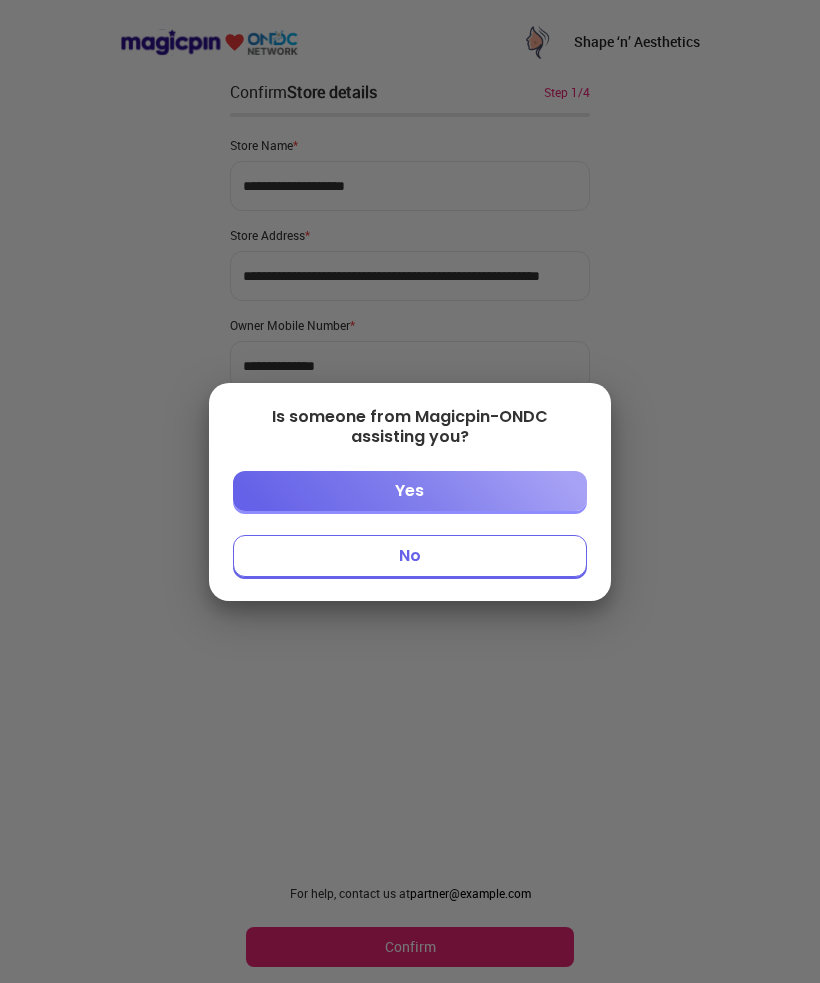 click on "No" at bounding box center [409, 556] 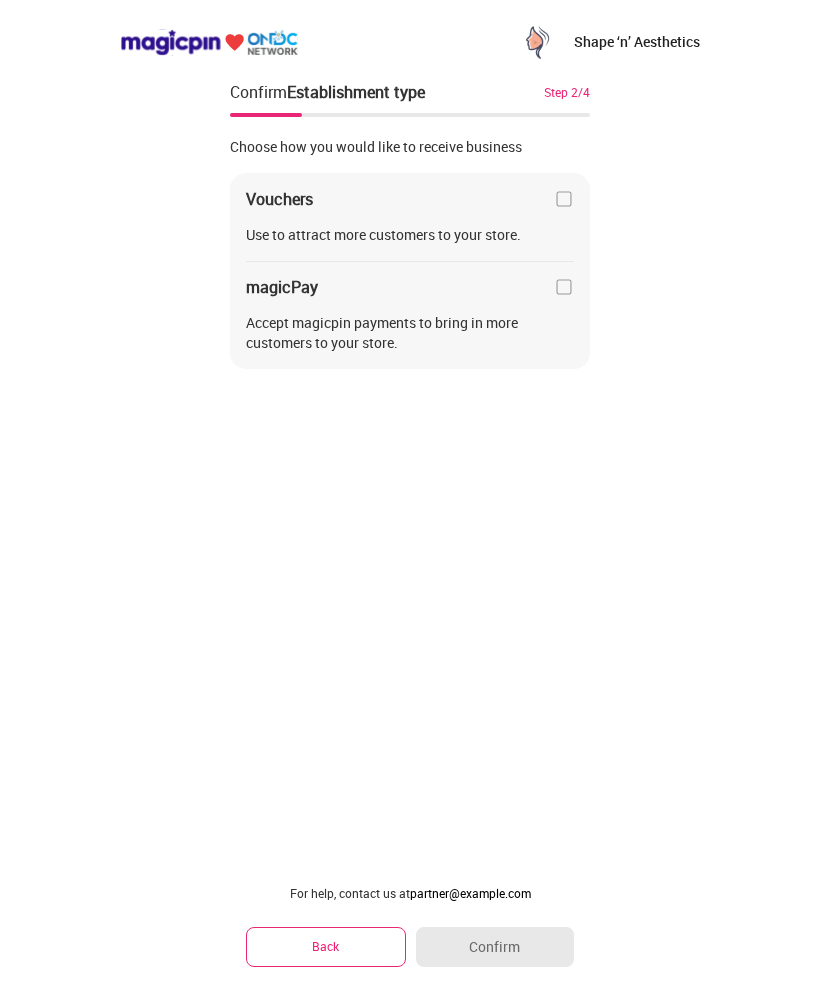 click on "Vouchers" at bounding box center [410, 199] 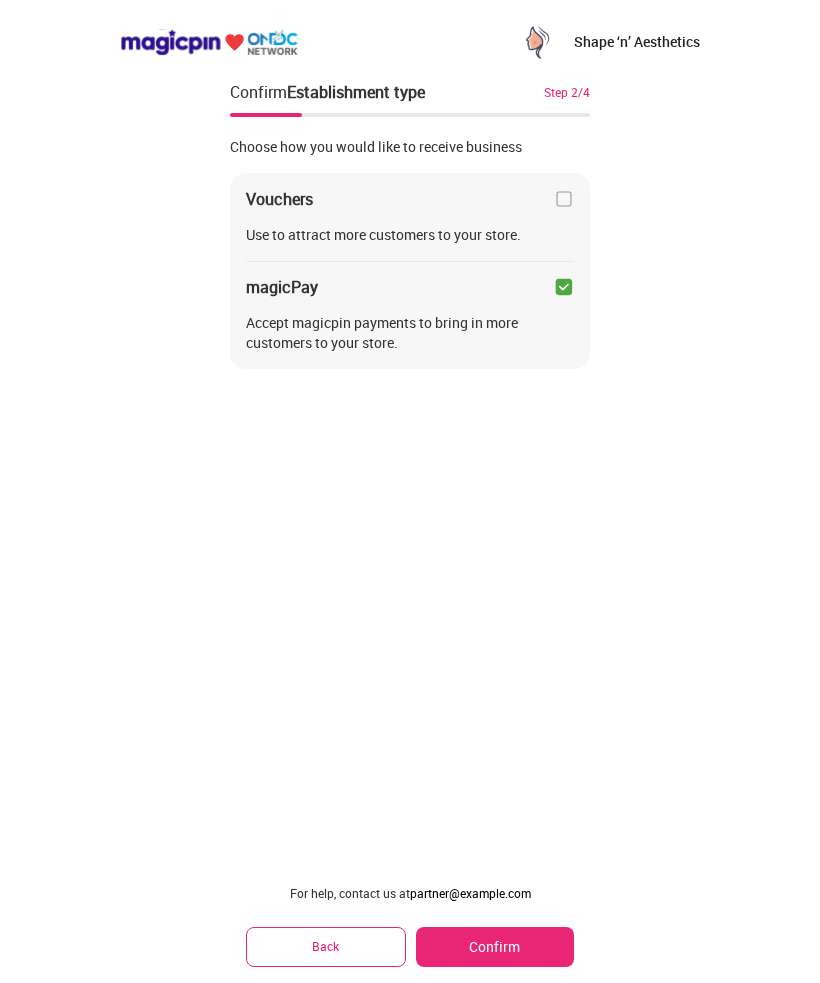 click at bounding box center (564, 199) 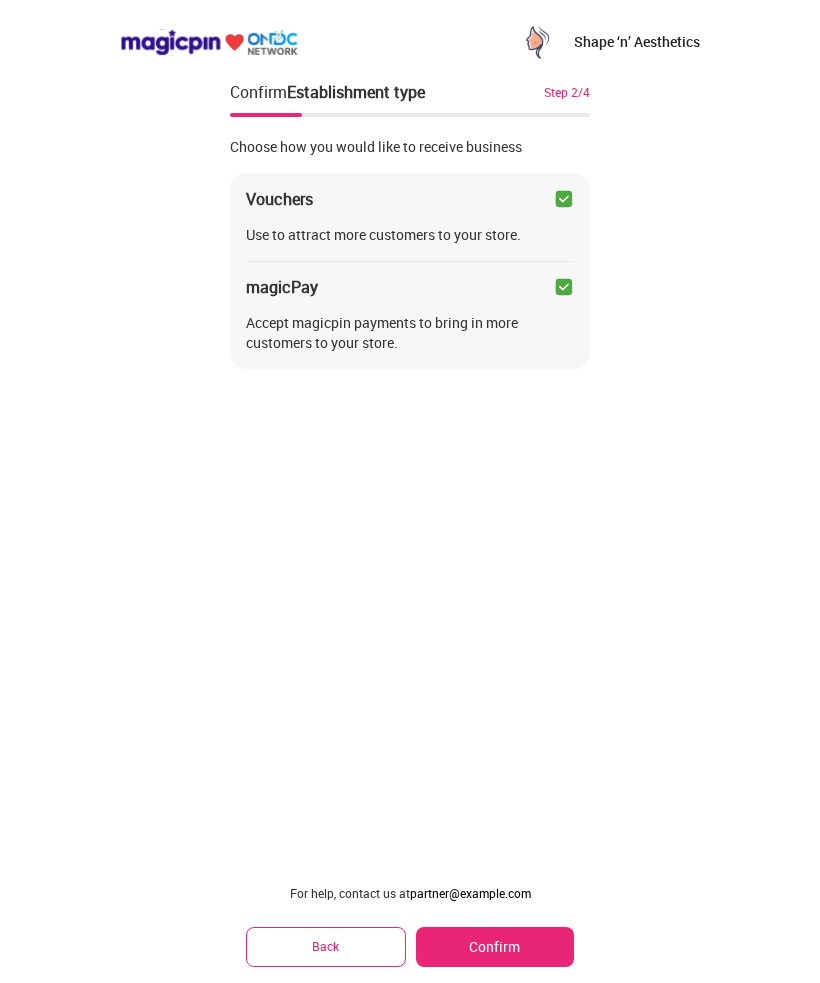 click on "Confirm" at bounding box center [495, 947] 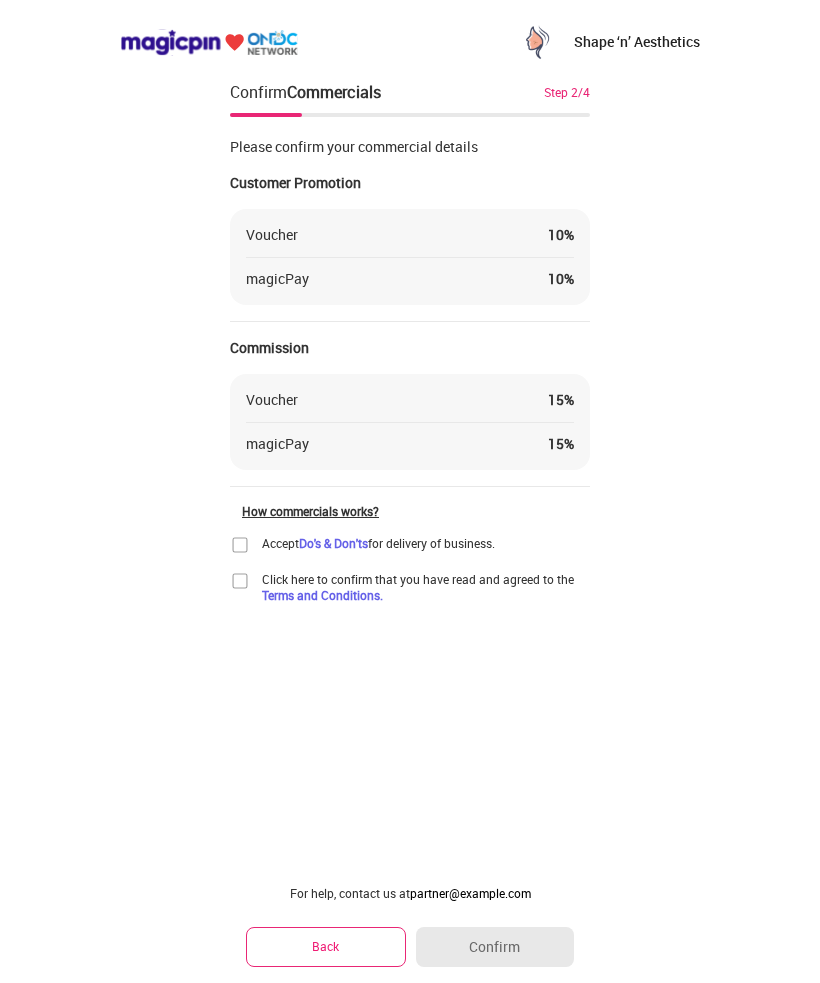 click at bounding box center [240, 545] 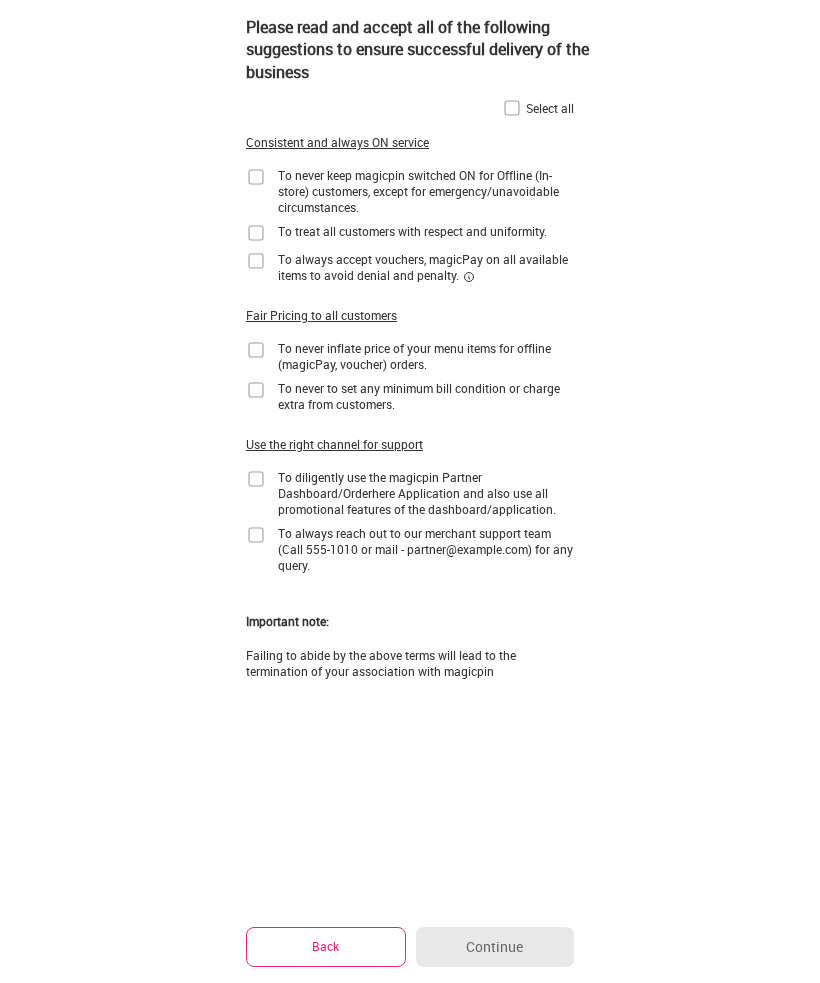 click on "Please read and accept all of the following suggestions to ensure successful delivery of the business" at bounding box center [426, 49] 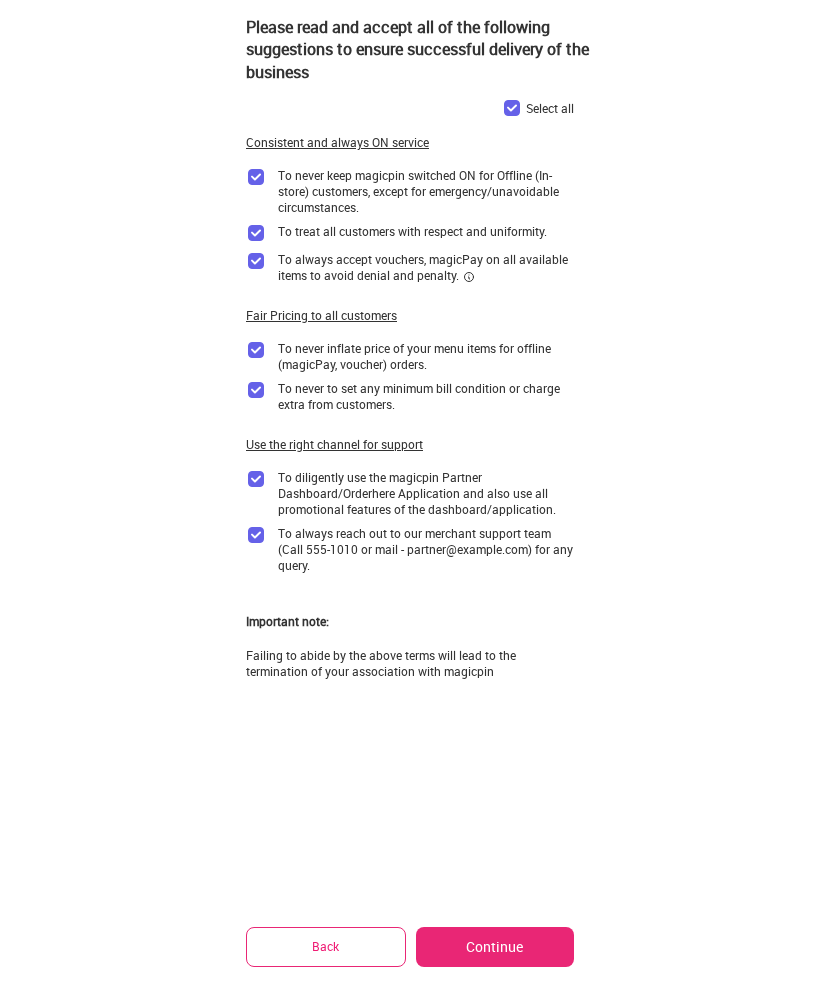 click on "Continue" at bounding box center [495, 947] 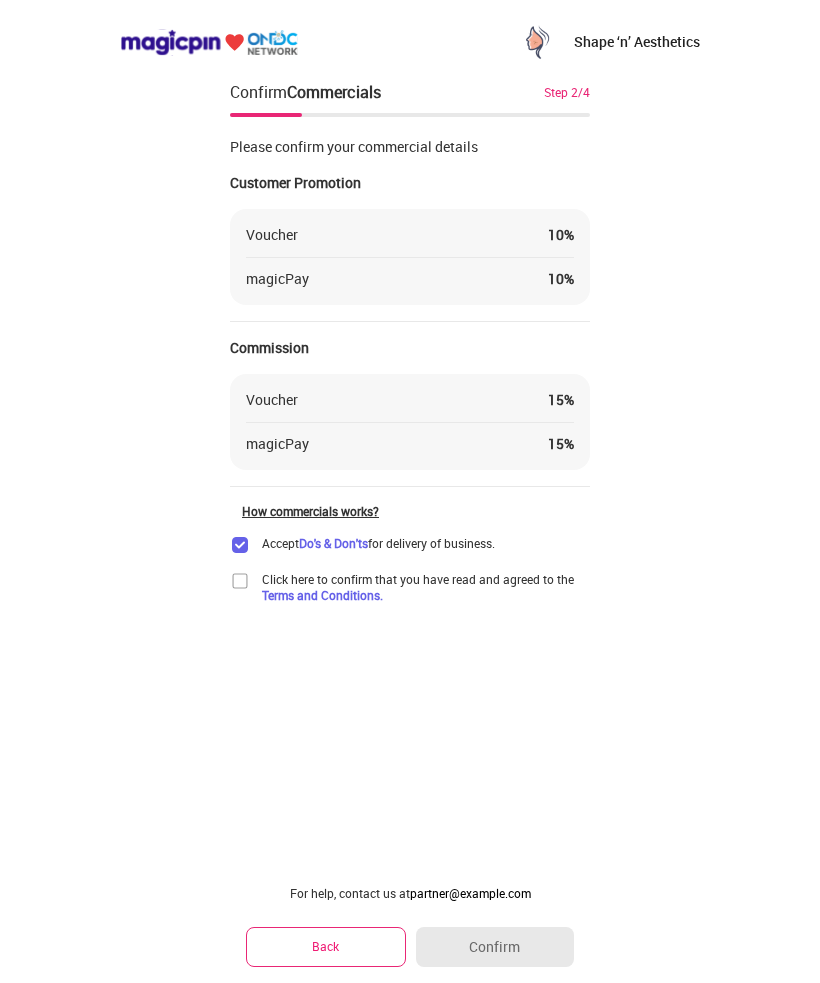click on "Shape ‘n’ Aesthetics Confirm Commercials Step 2/4 Please confirm your commercial details Customer Promotion Voucher 10 % magicPay 10 % Commission Voucher 15 % magicPay 15 % How commercials works? Accept Do's & Don'ts for delivery of business. Click here to confirm that you have read and agreed to the Terms and Conditions. For help, contact us at partner@example.com Back Confirm" at bounding box center [410, 491] 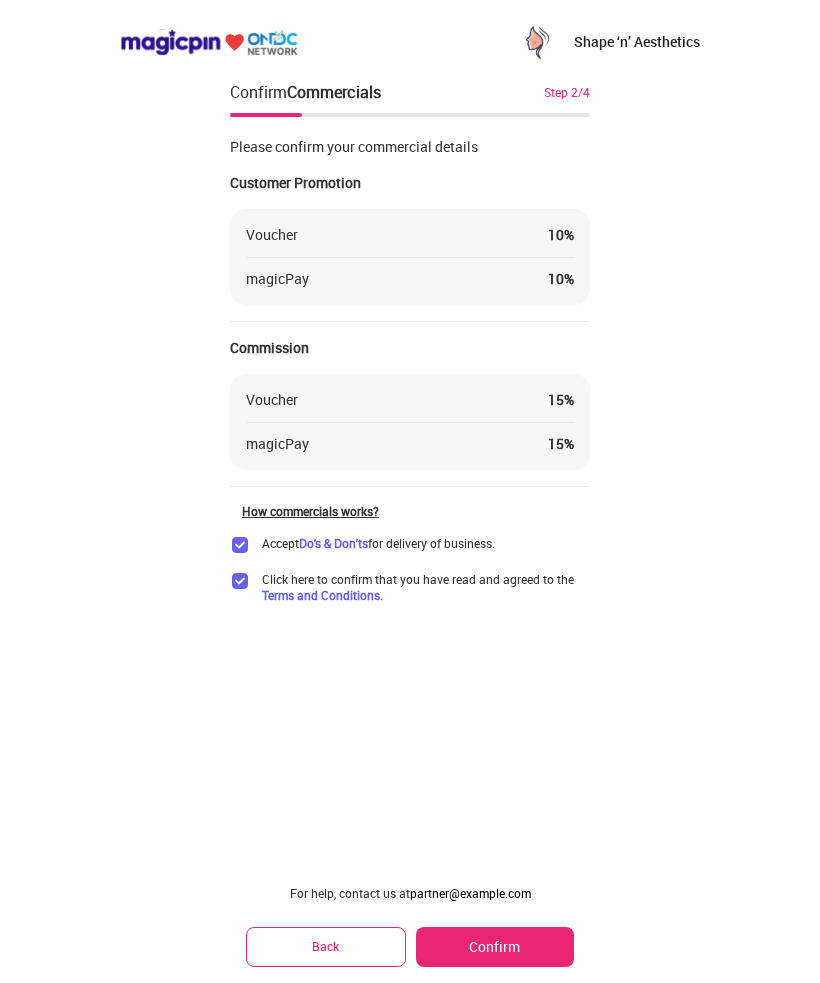 click on "Confirm" at bounding box center [495, 947] 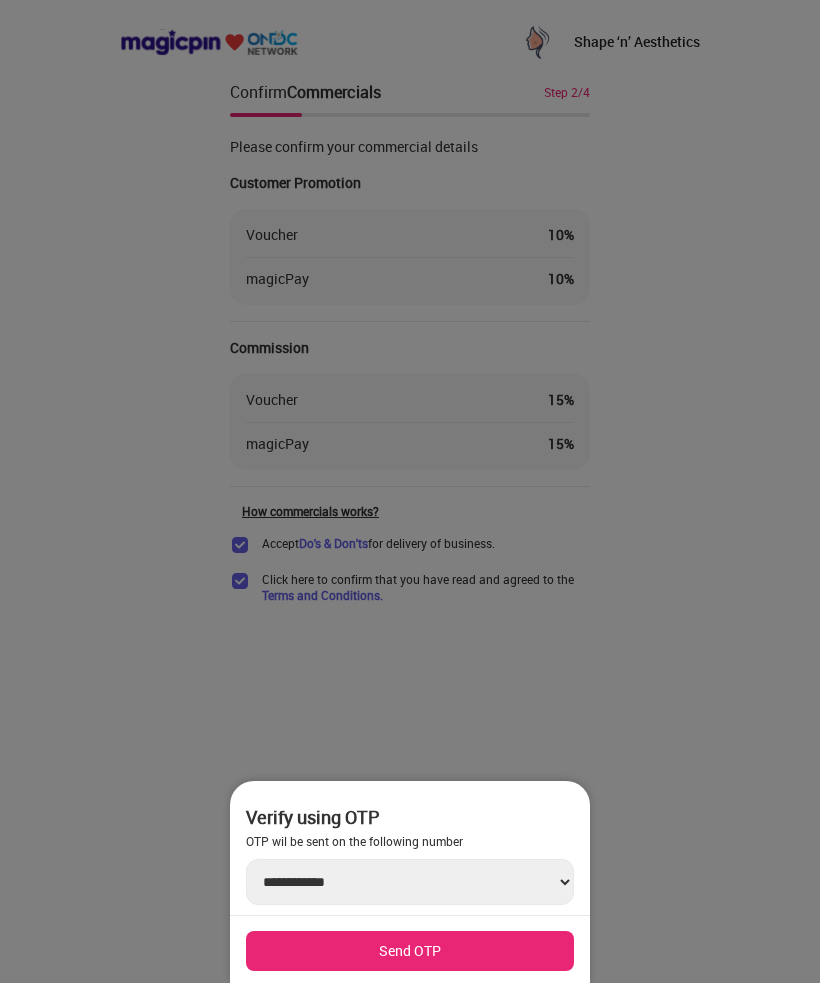 click on "Send OTP" at bounding box center (410, 951) 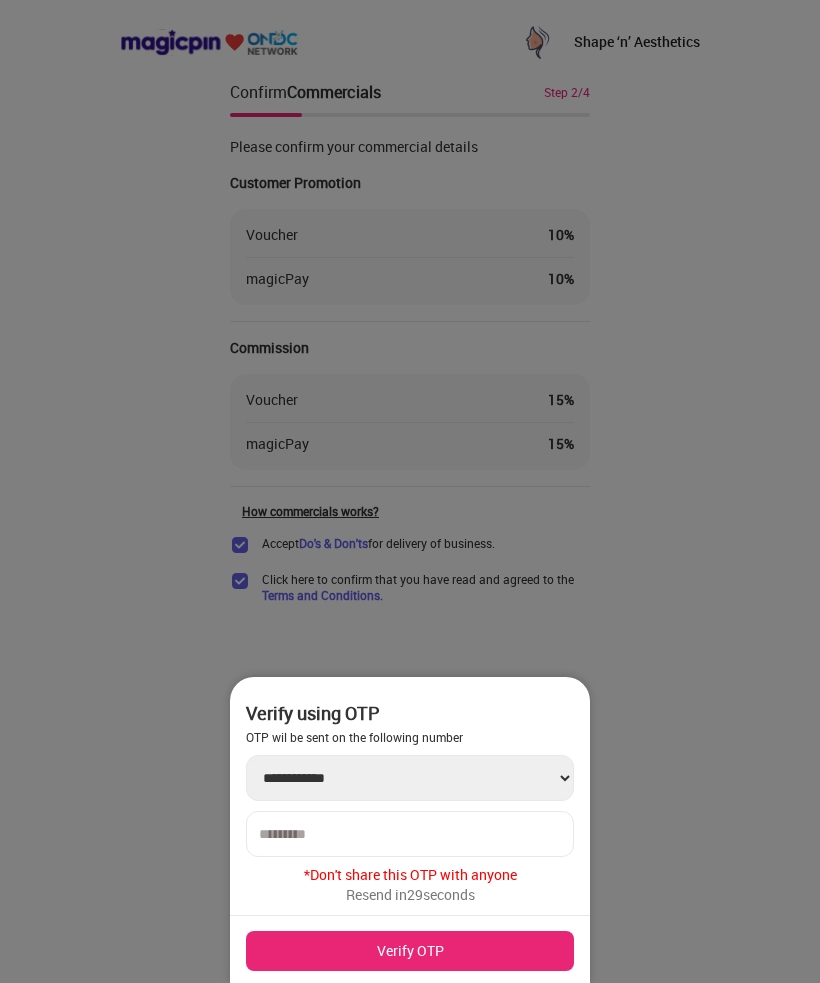 click at bounding box center (410, 834) 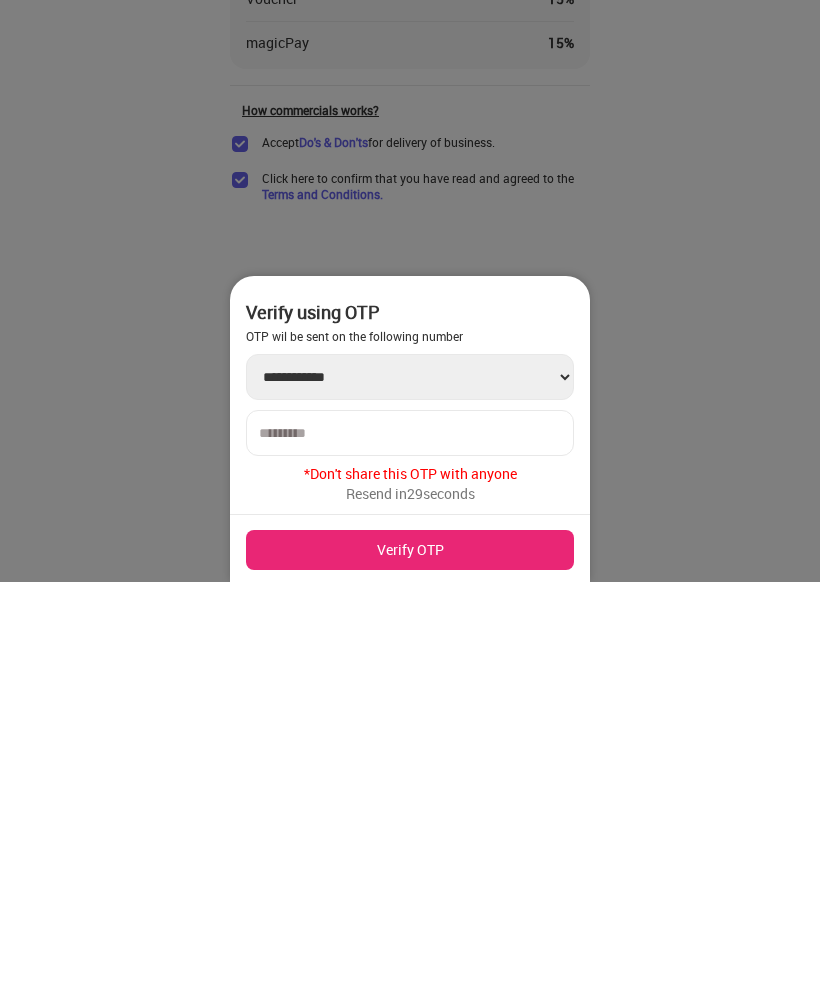 scroll, scrollTop: 154, scrollLeft: 0, axis: vertical 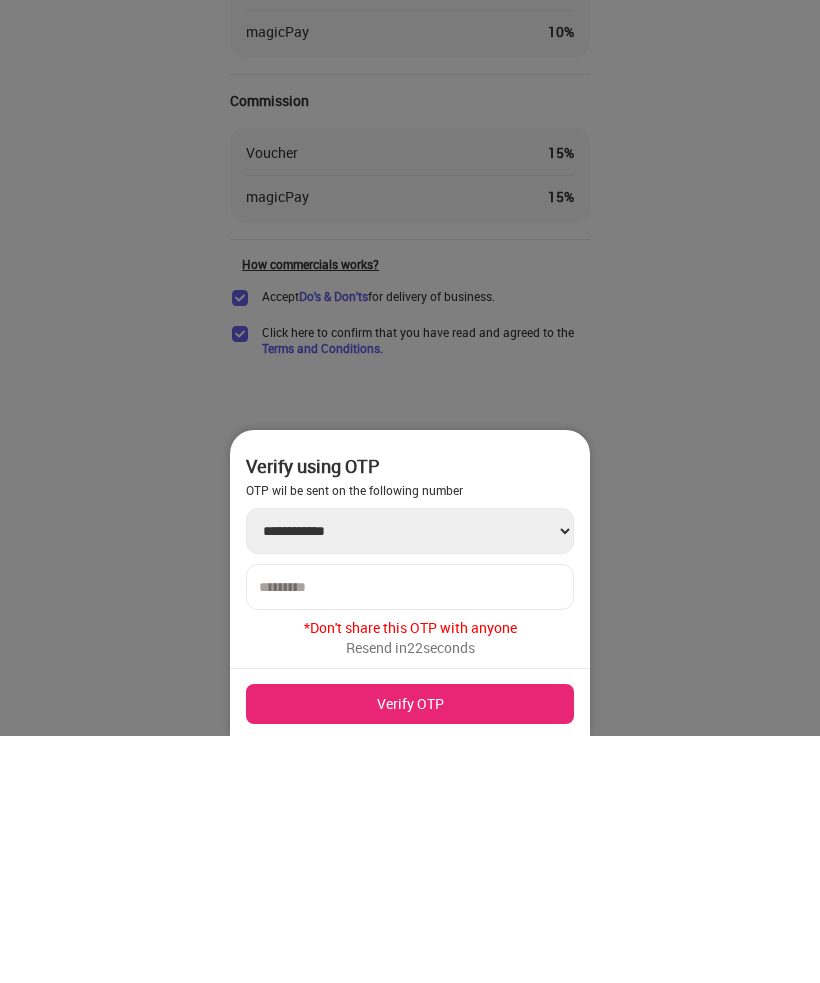 click at bounding box center [410, 834] 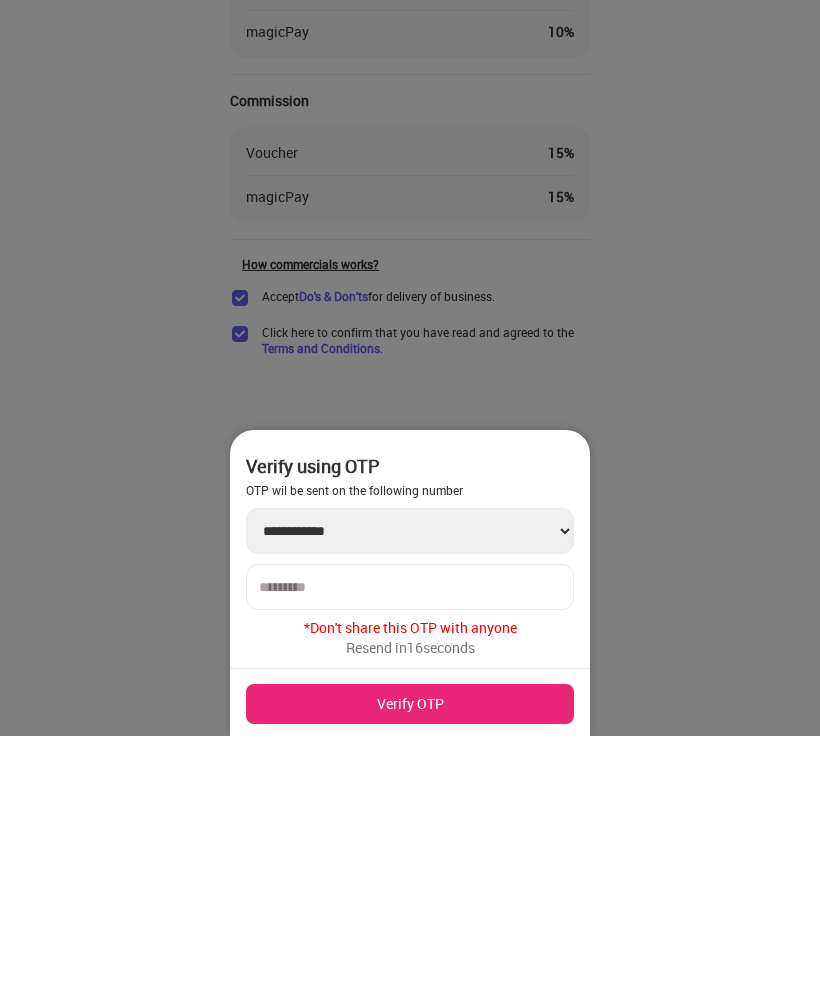 type on "******" 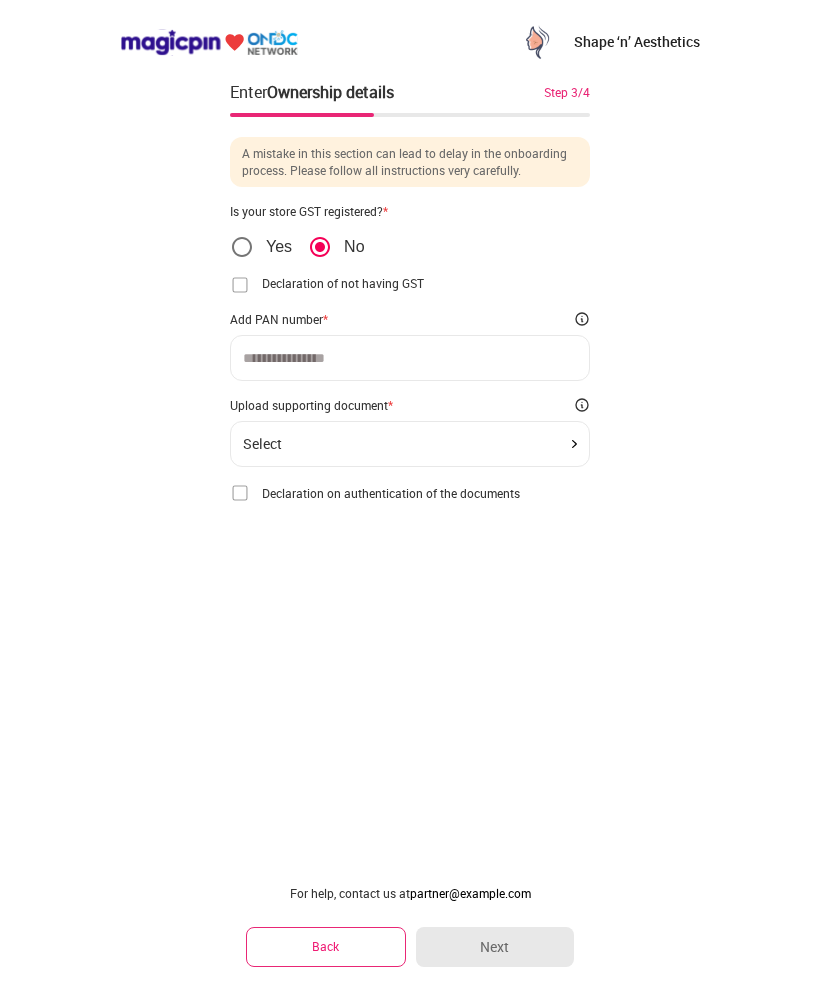 click at bounding box center (410, 358) 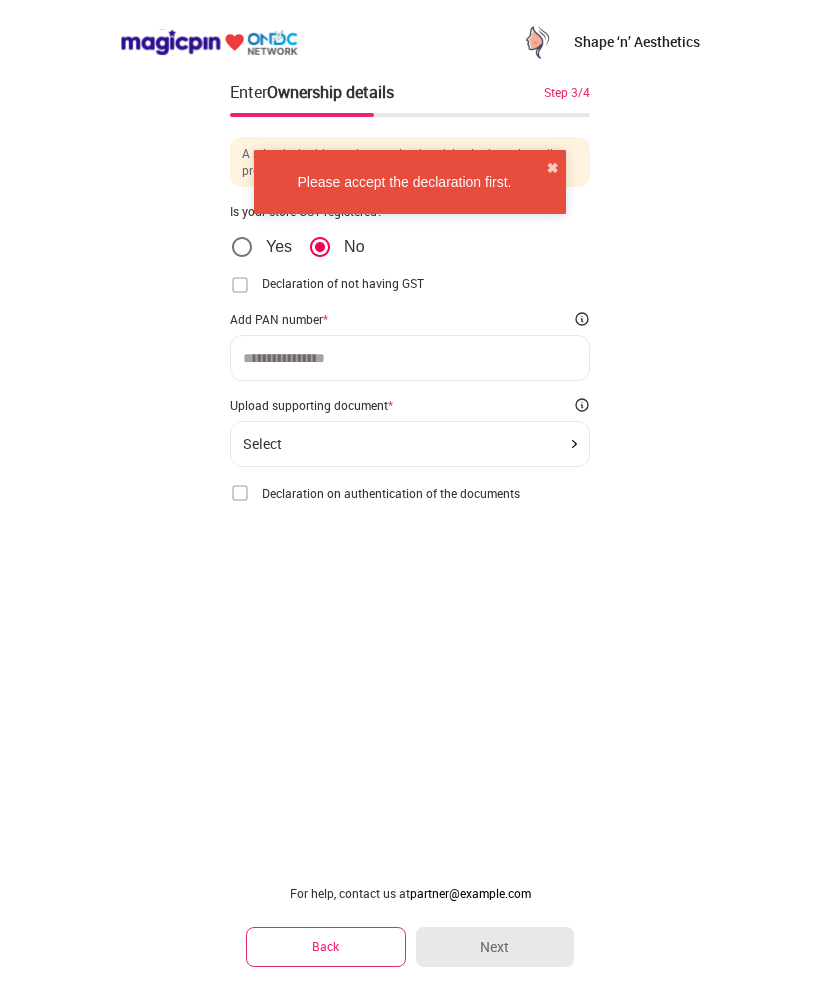 click at bounding box center [240, 285] 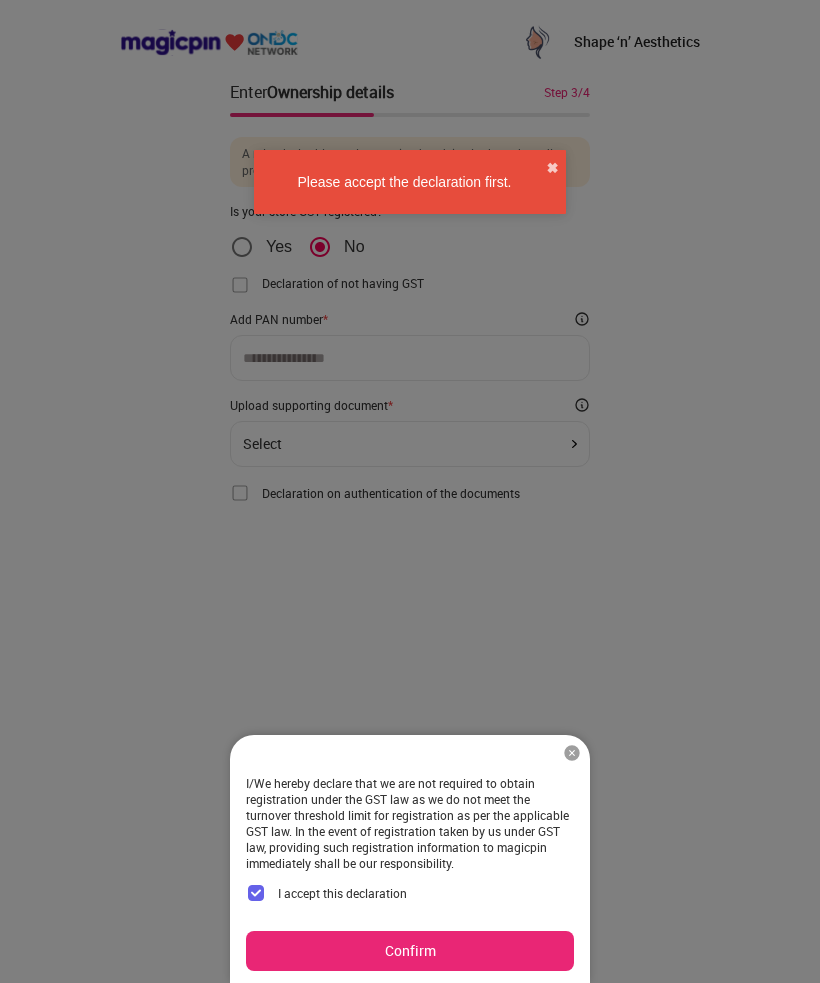 click on "Confirm" at bounding box center (410, 951) 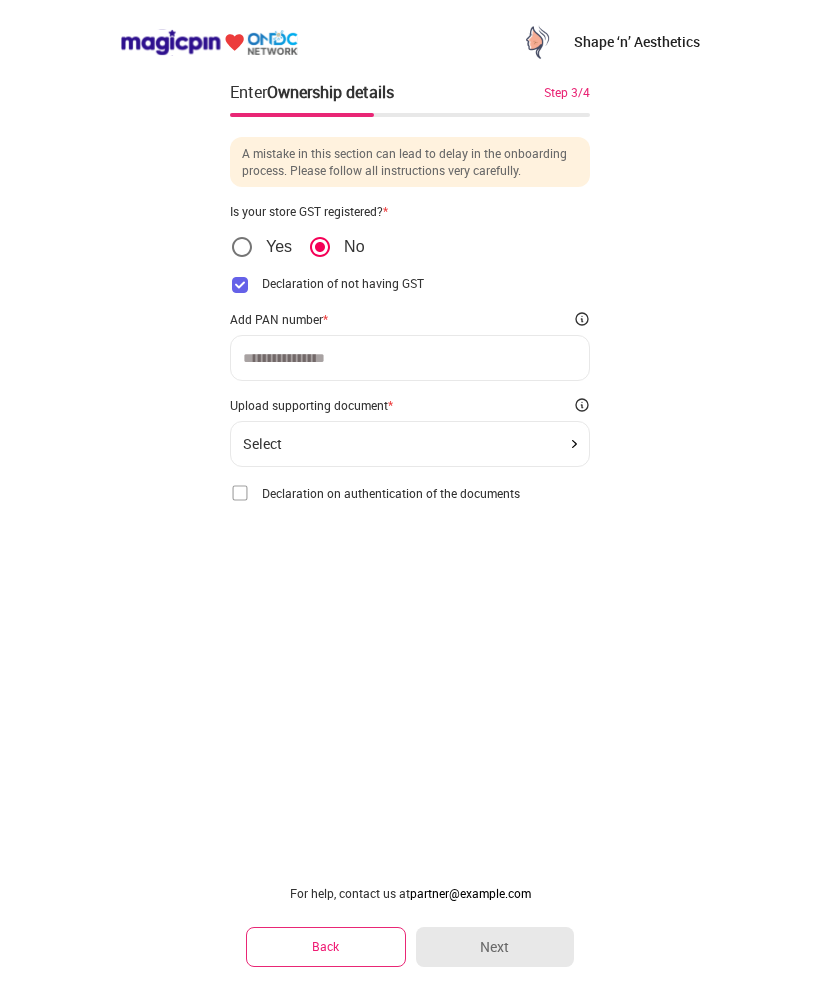 click at bounding box center [410, 358] 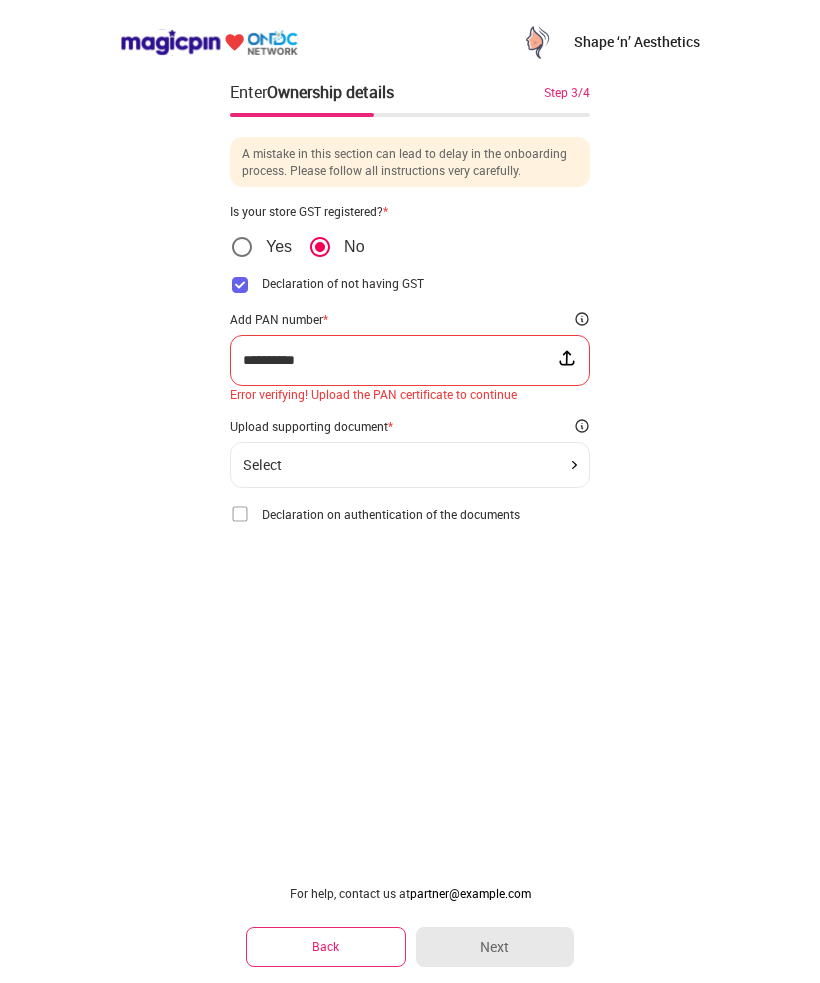 click on "**********" at bounding box center (400, 360) 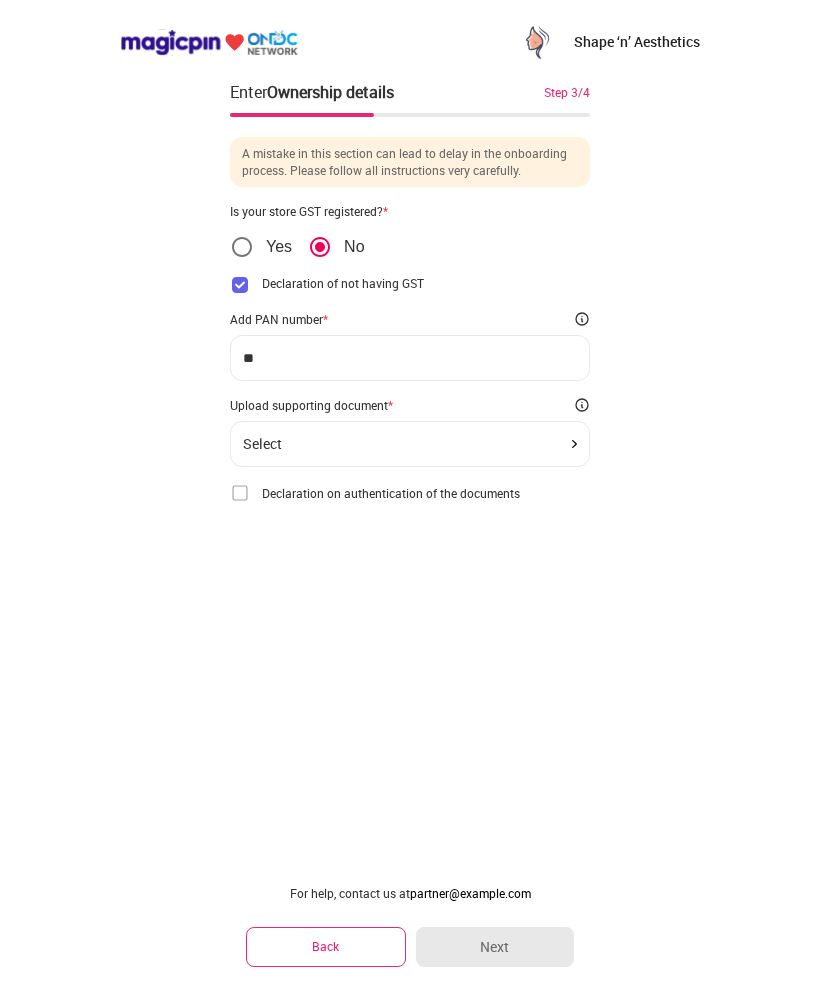 type on "*" 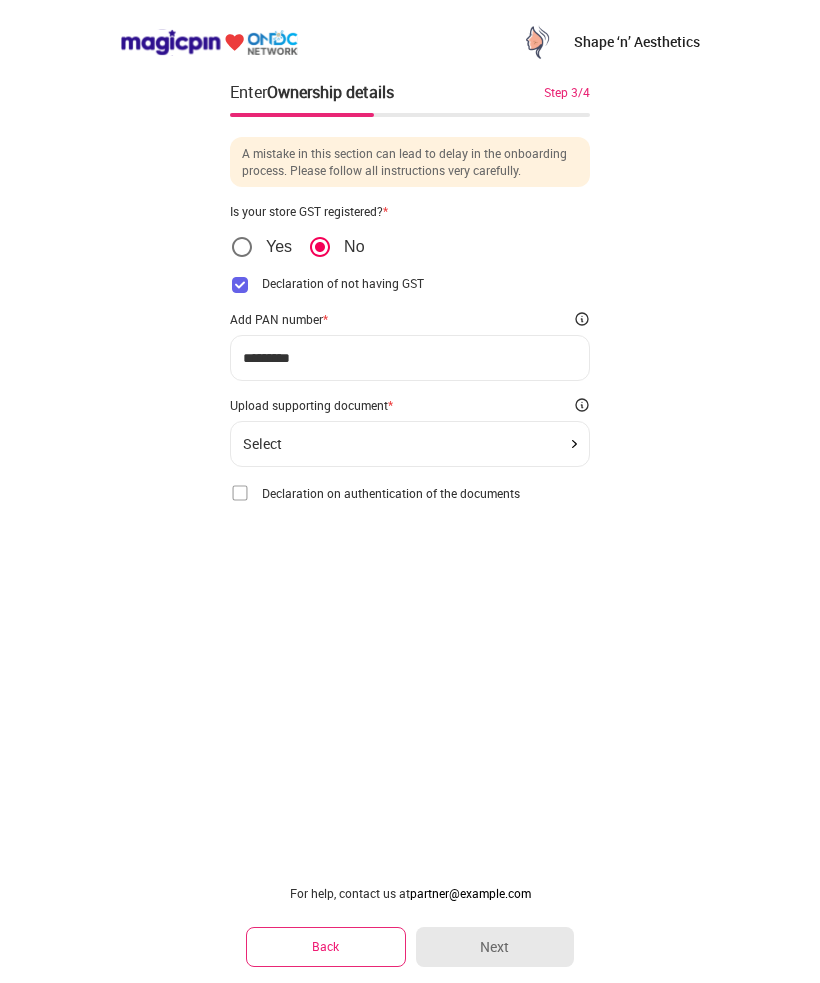 type on "**********" 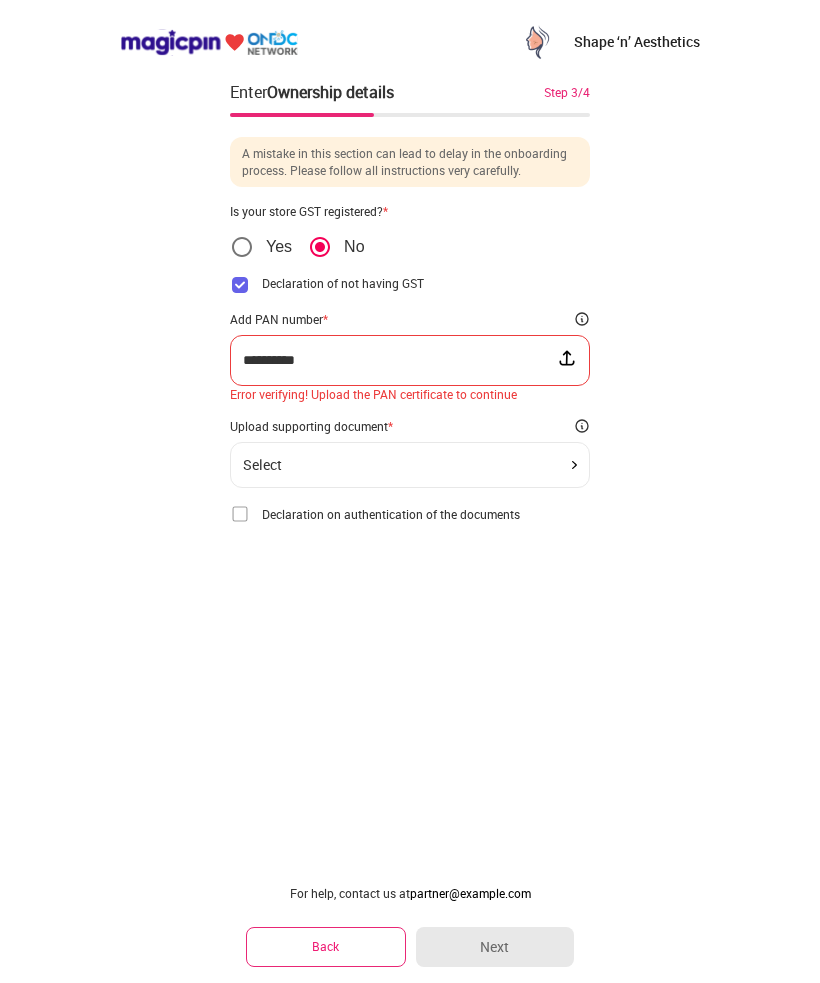 click on "Select" 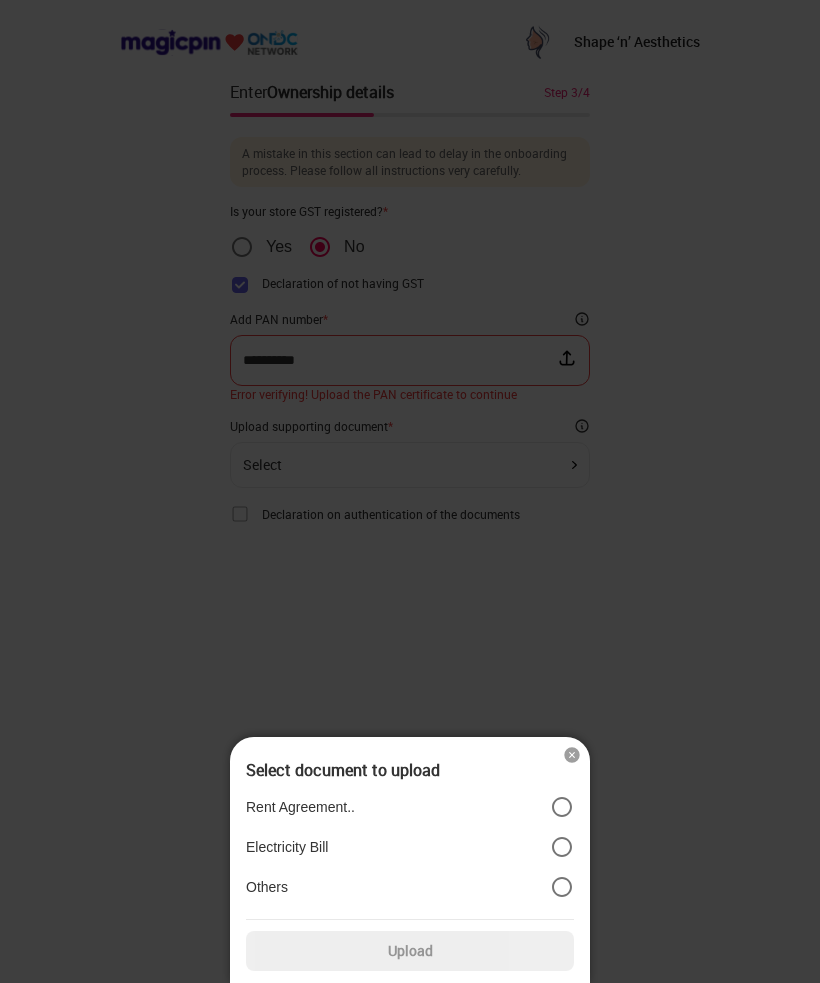 click on "Others" at bounding box center [410, 887] 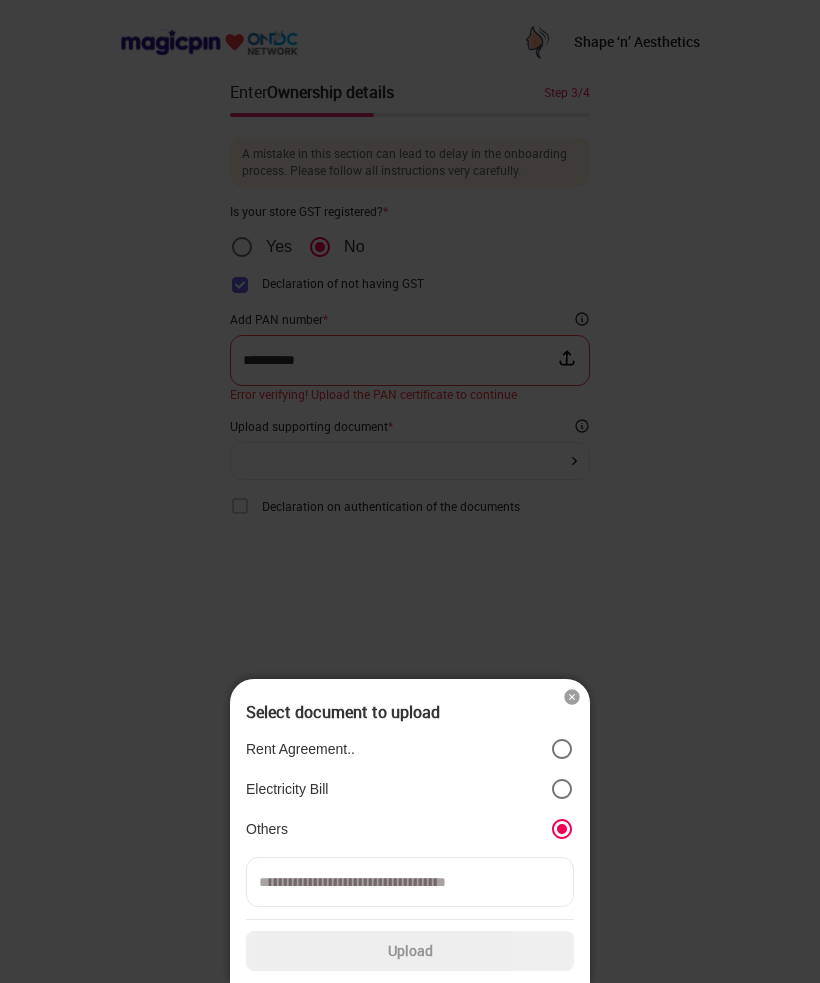 click at bounding box center (410, 882) 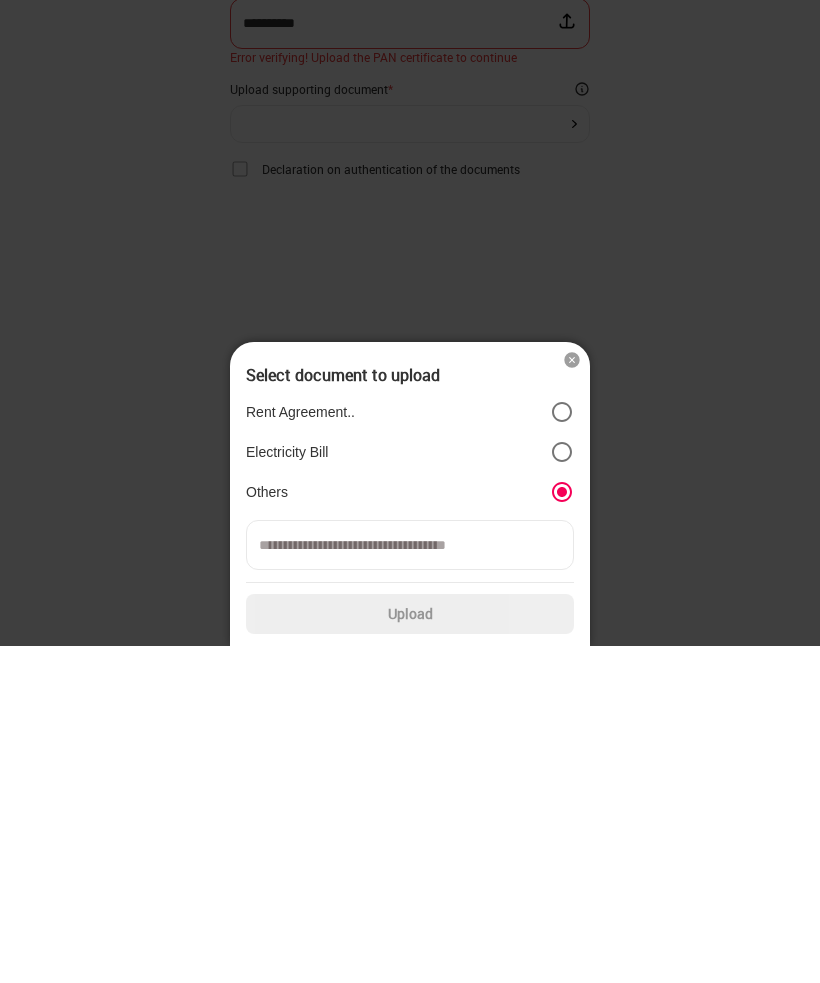 type on "*" 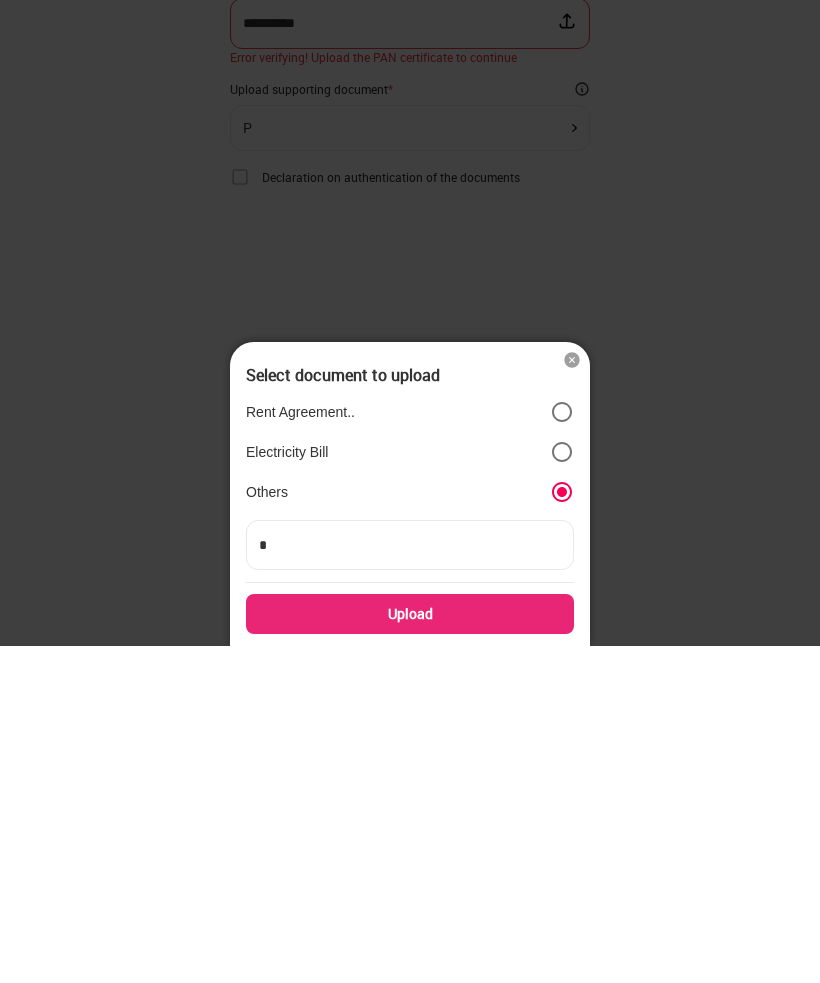 scroll, scrollTop: 154, scrollLeft: 0, axis: vertical 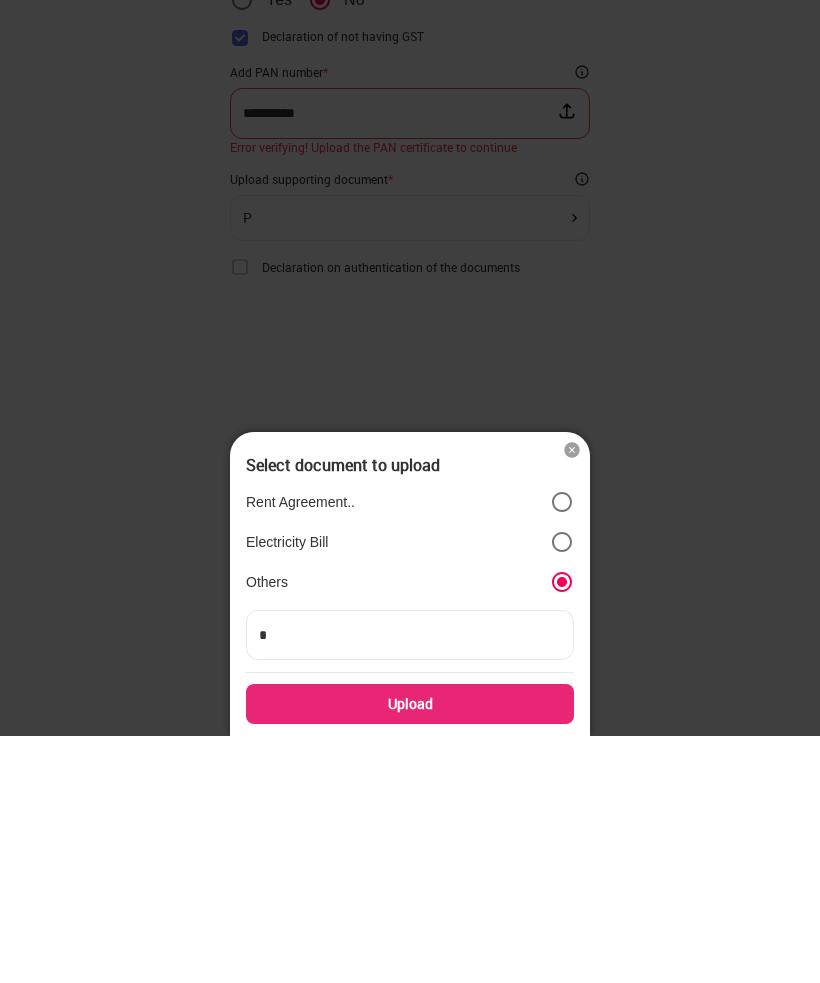type on "**" 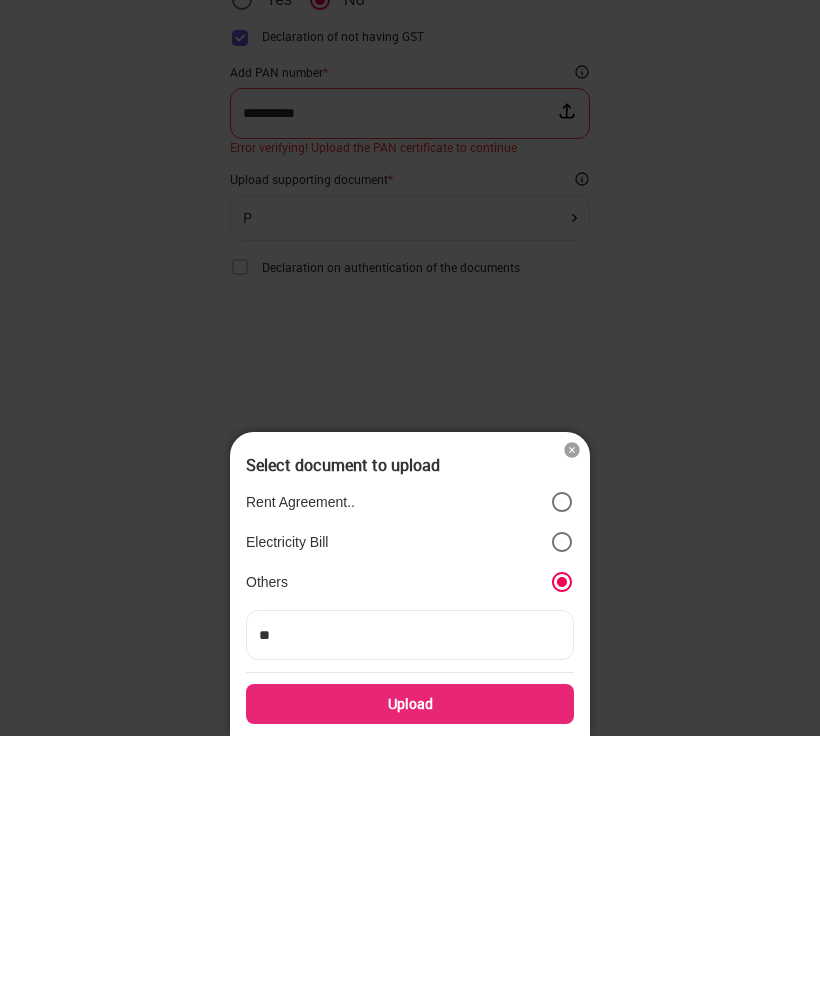 type on "**" 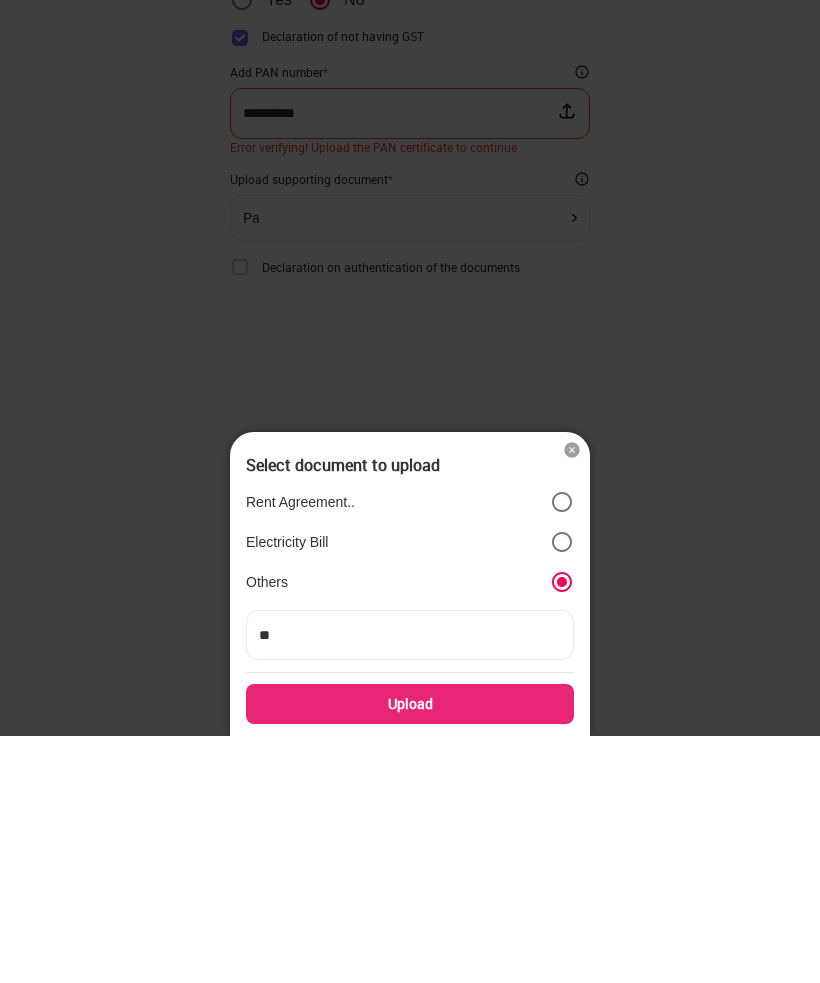 type on "***" 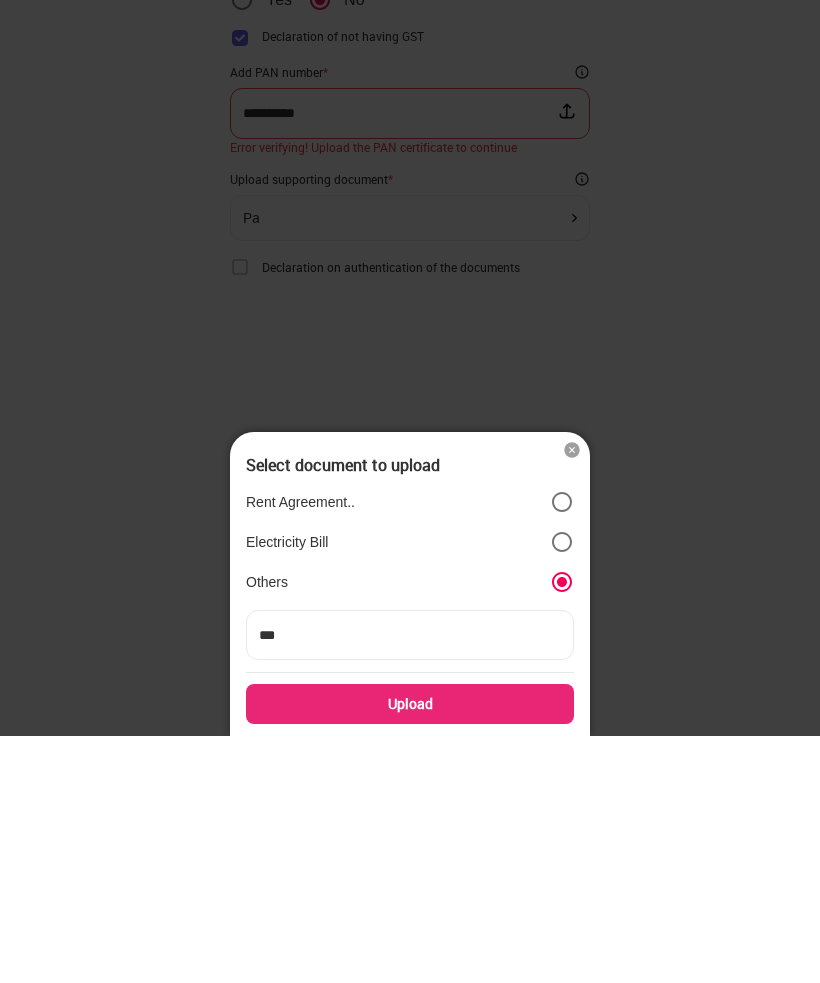 type on "***" 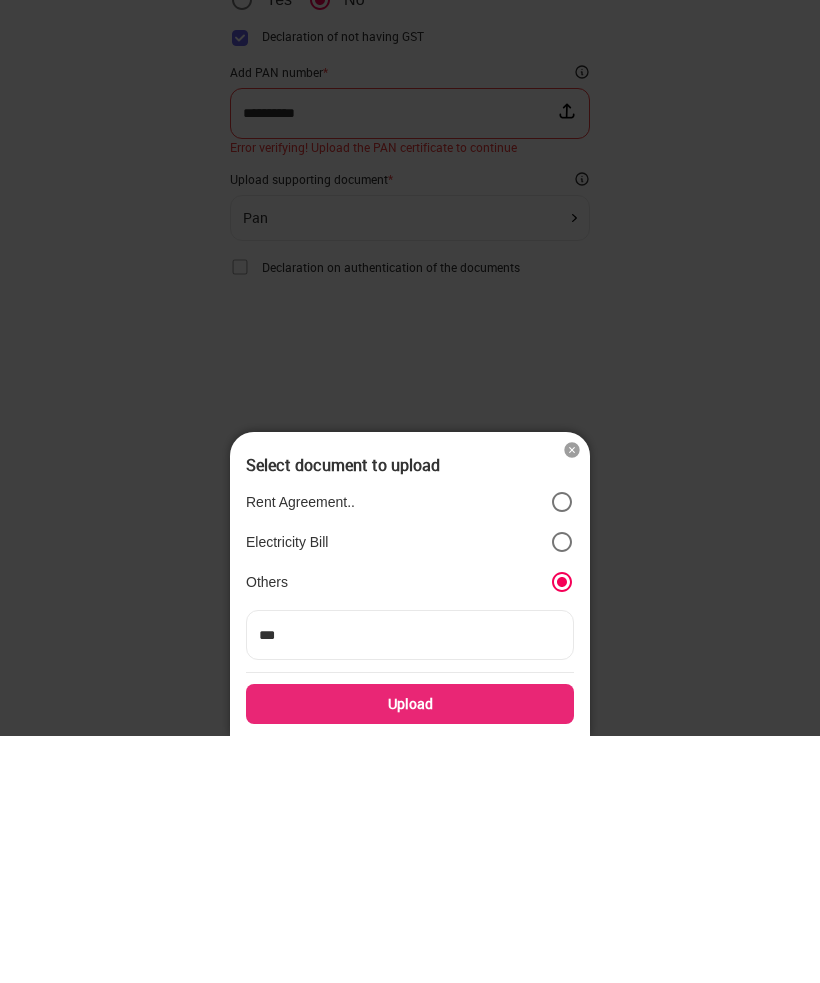 type on "****" 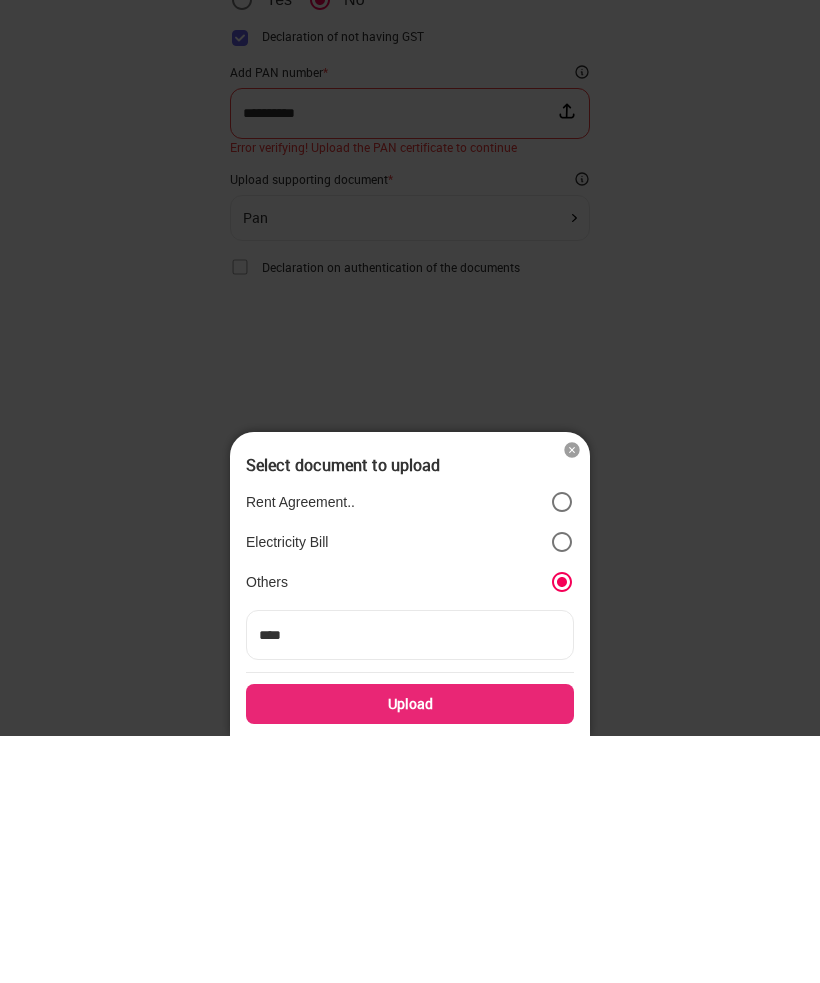 type on "****" 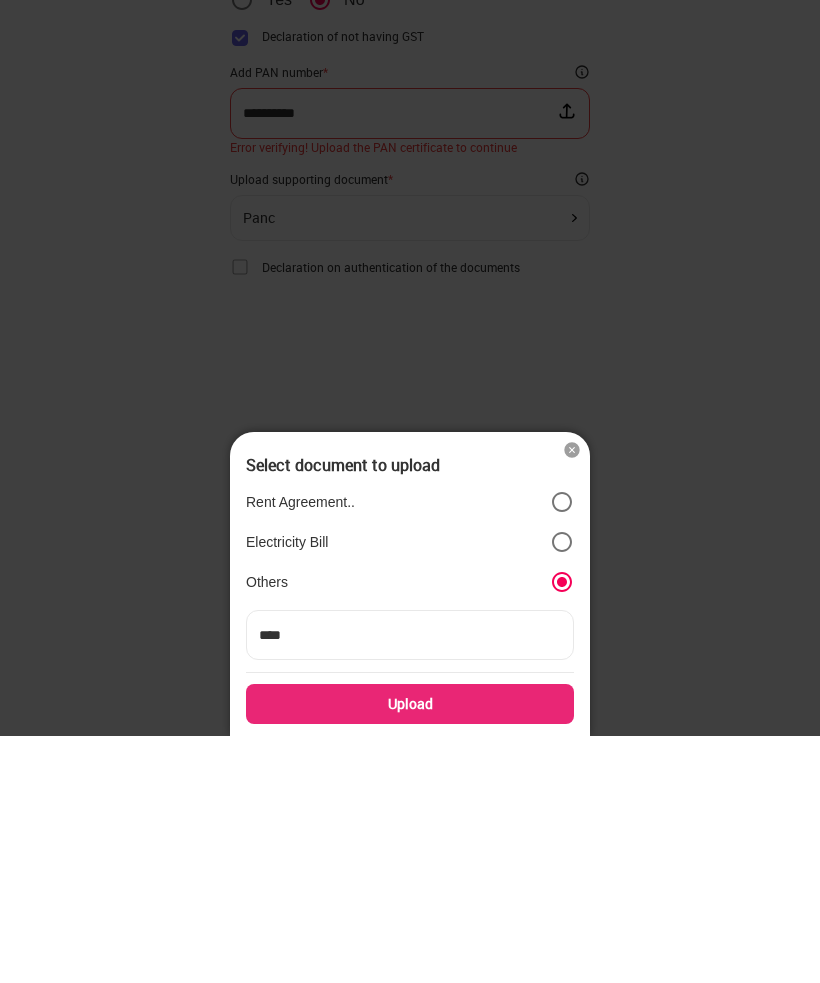 type on "*****" 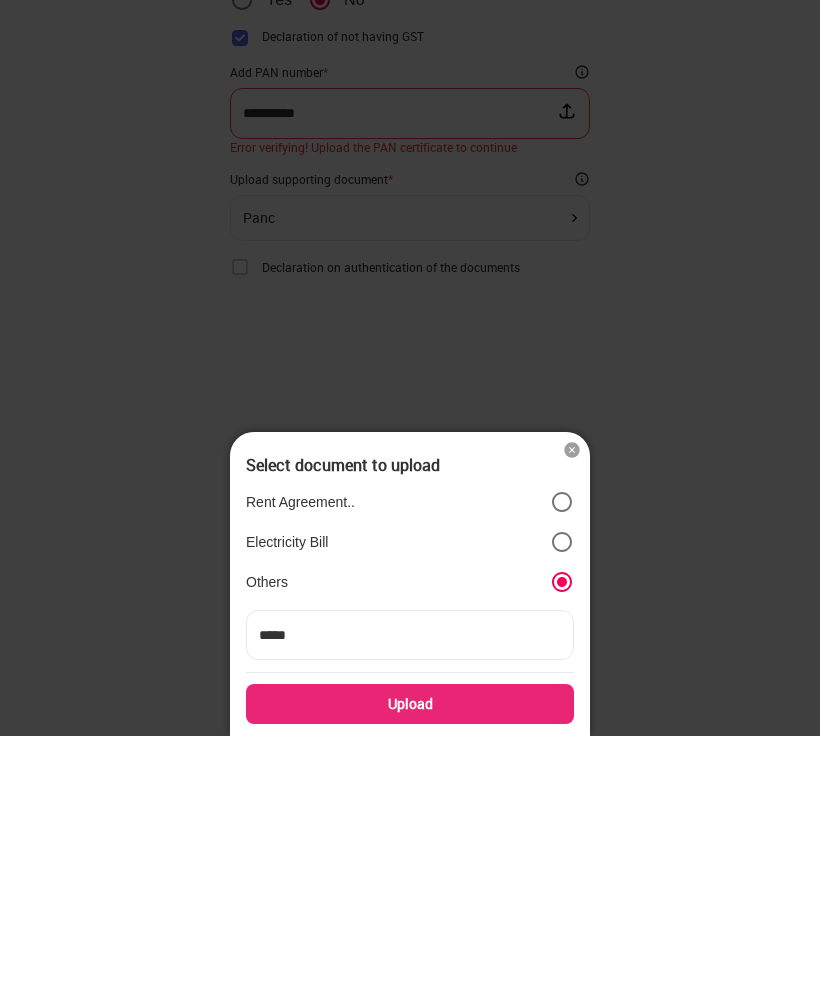 type on "*****" 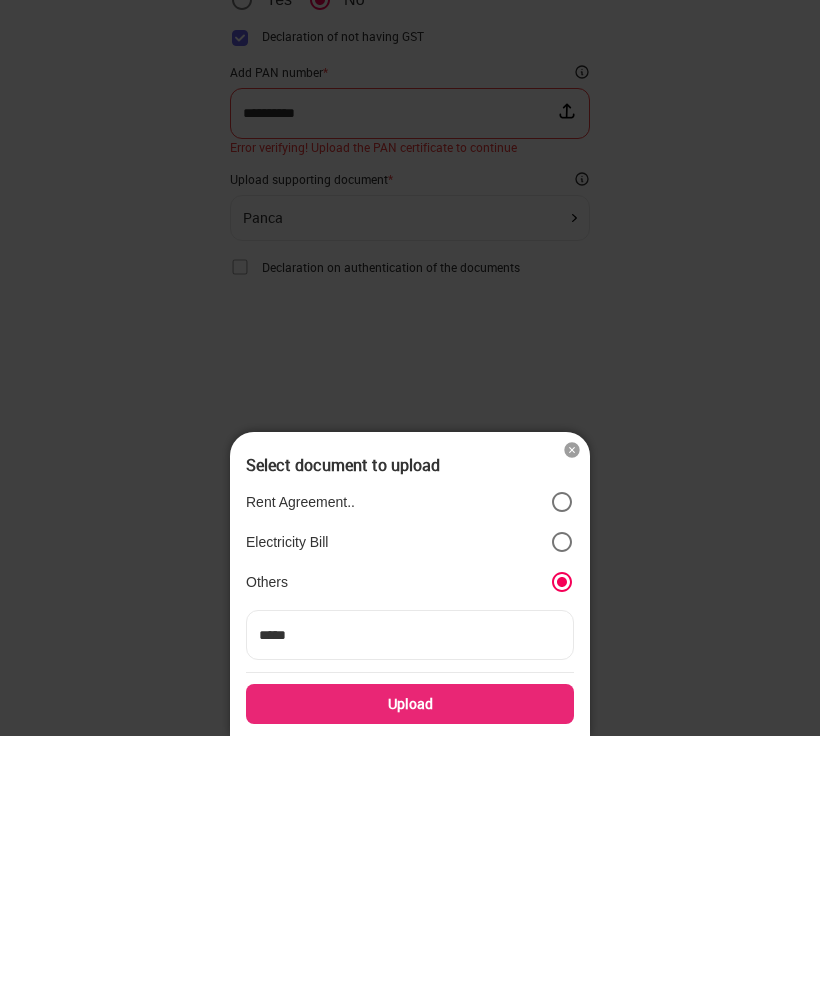 type on "******" 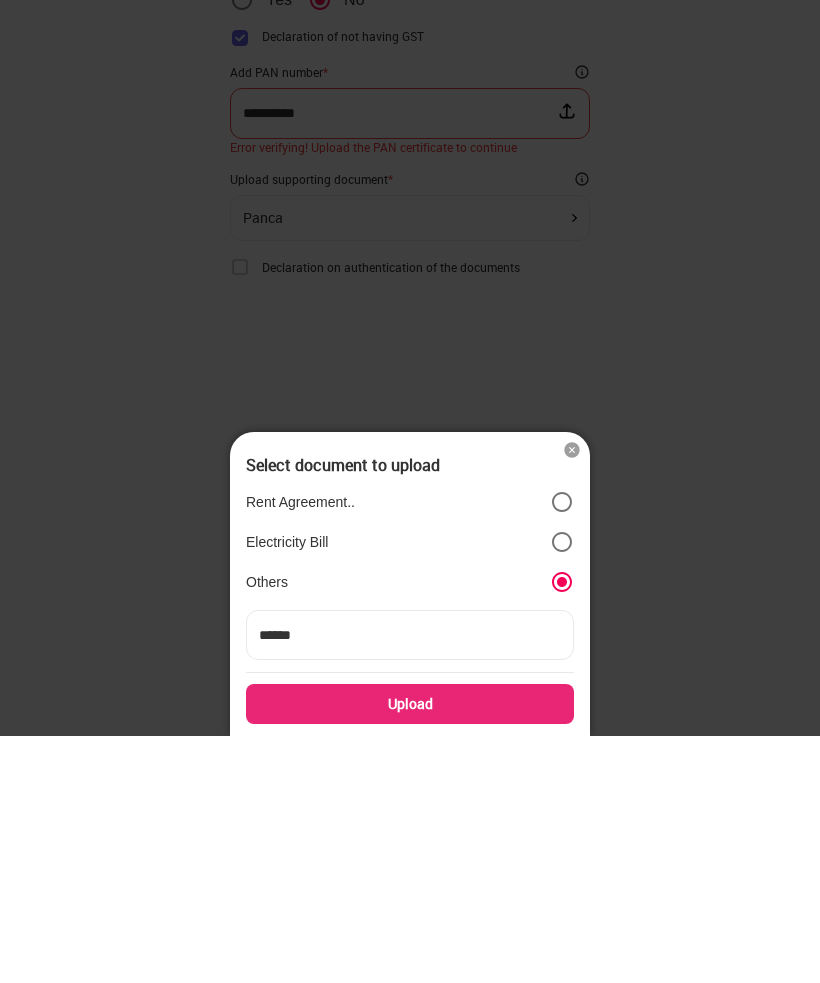 type on "******" 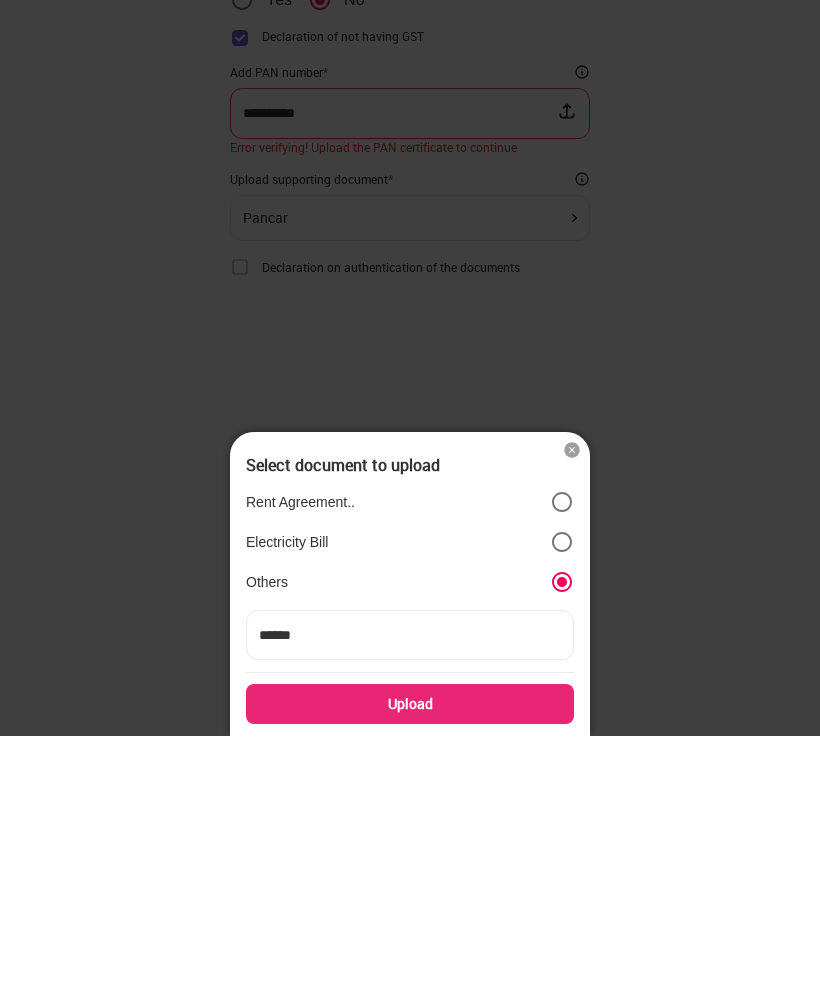 type on "*******" 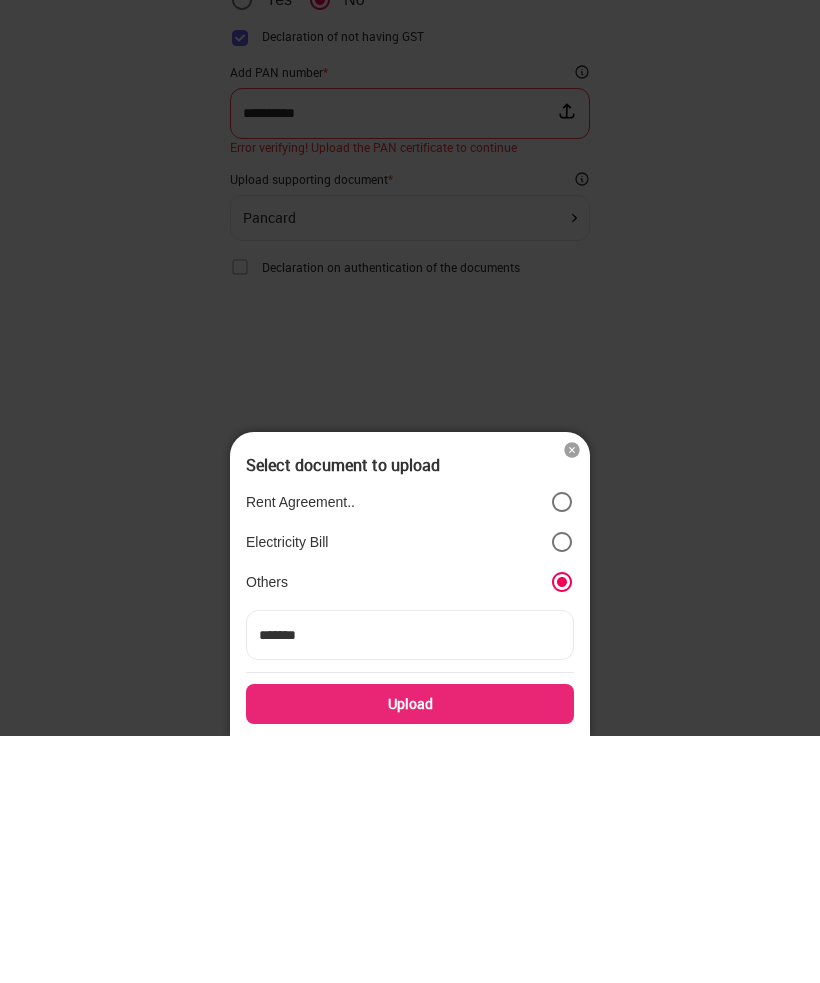 type on "*******" 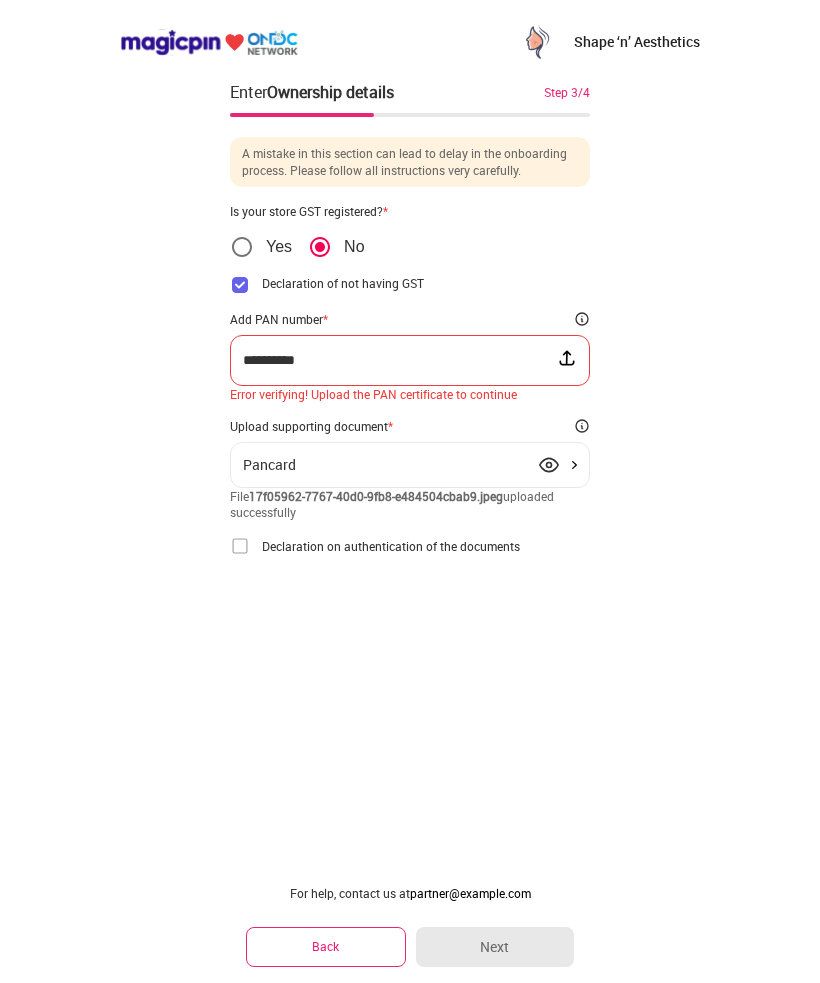 click at bounding box center [240, 546] 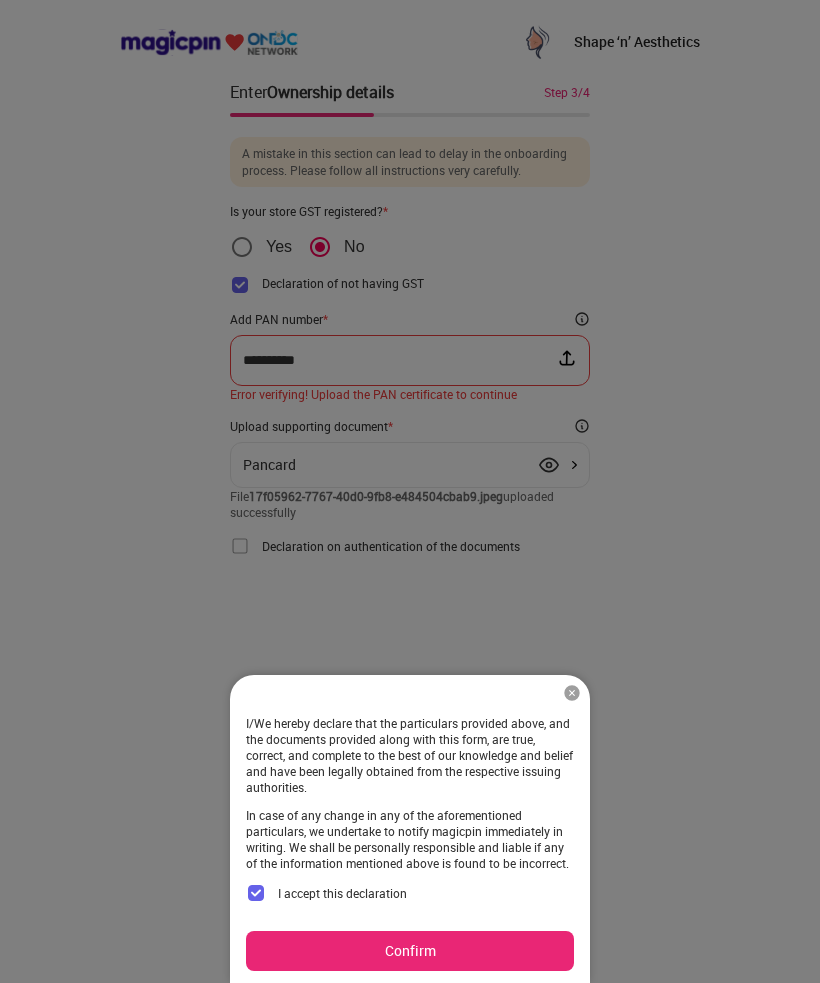 click on "Confirm" at bounding box center [410, 951] 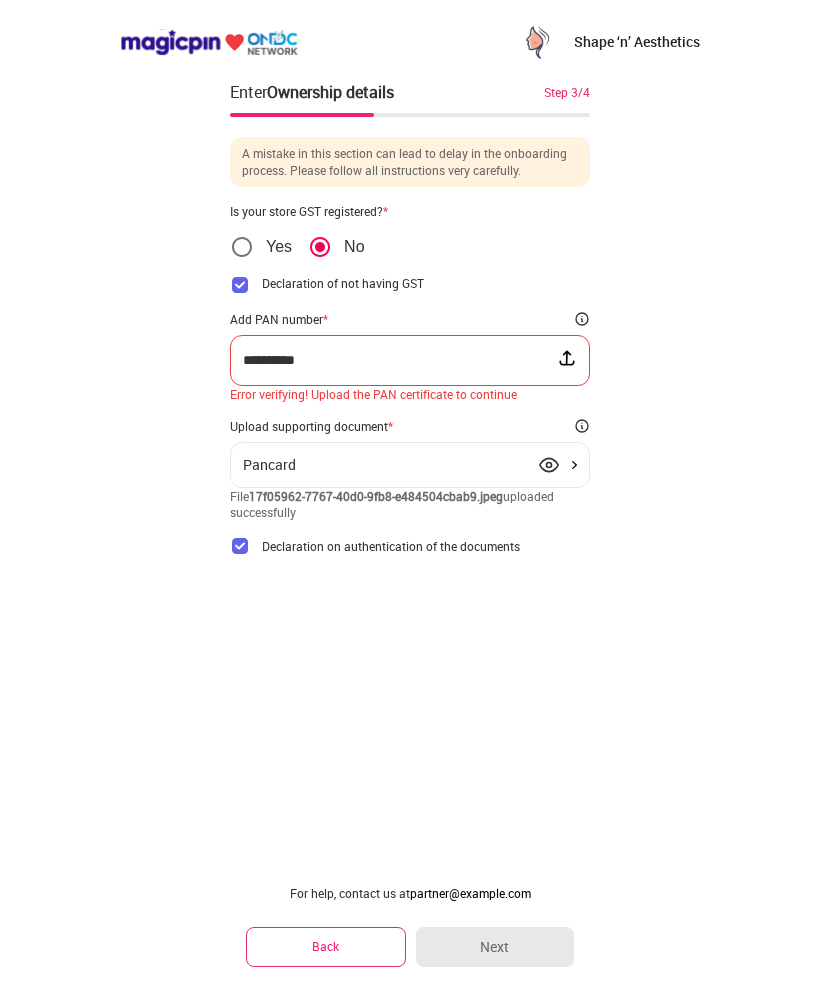 click at bounding box center [567, 358] 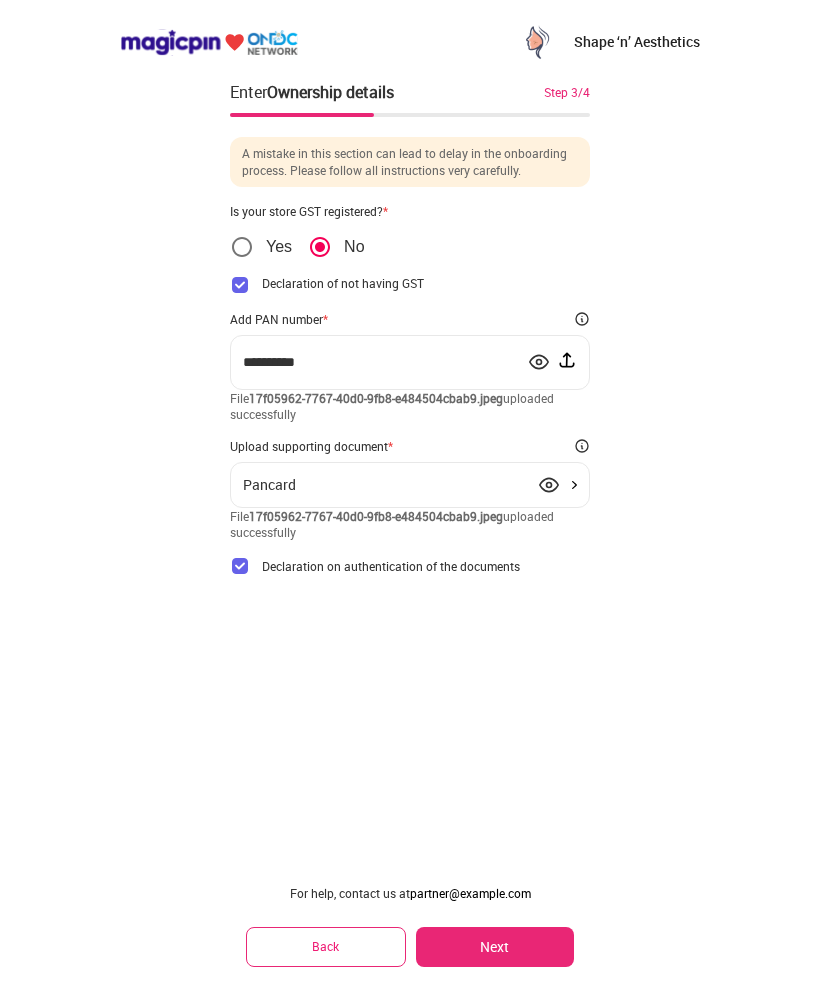 click on "Next" at bounding box center (495, 947) 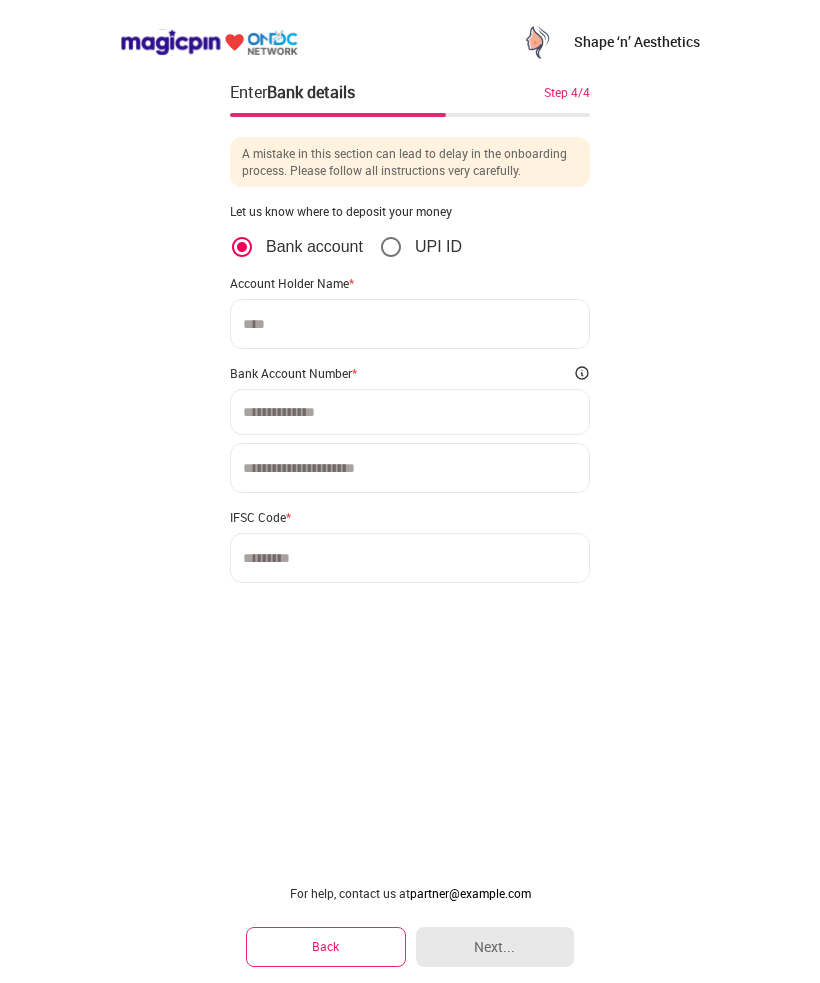click on "UPI ID" at bounding box center [420, 247] 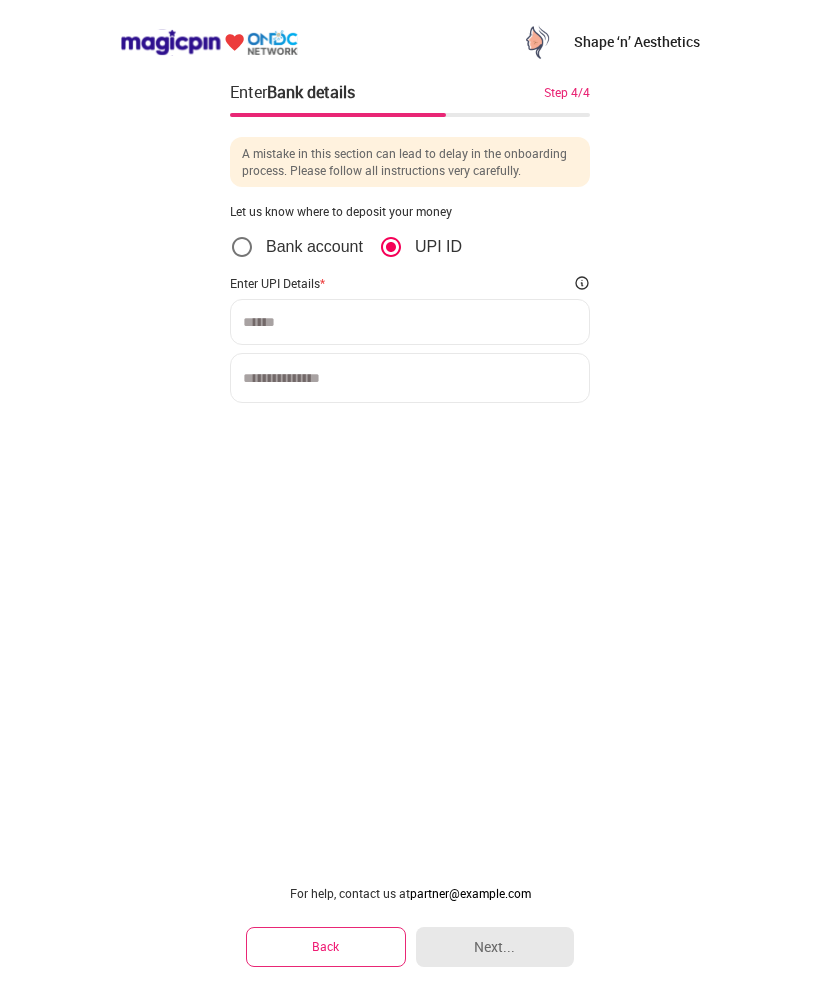 click at bounding box center (410, 322) 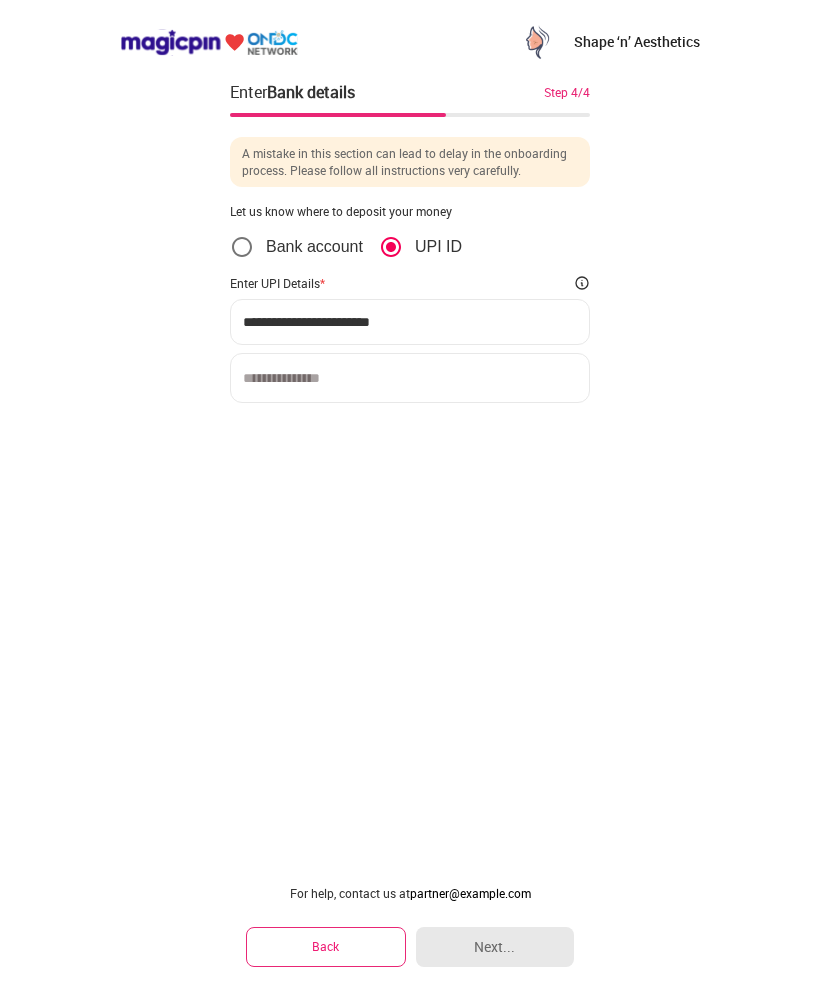 type on "**********" 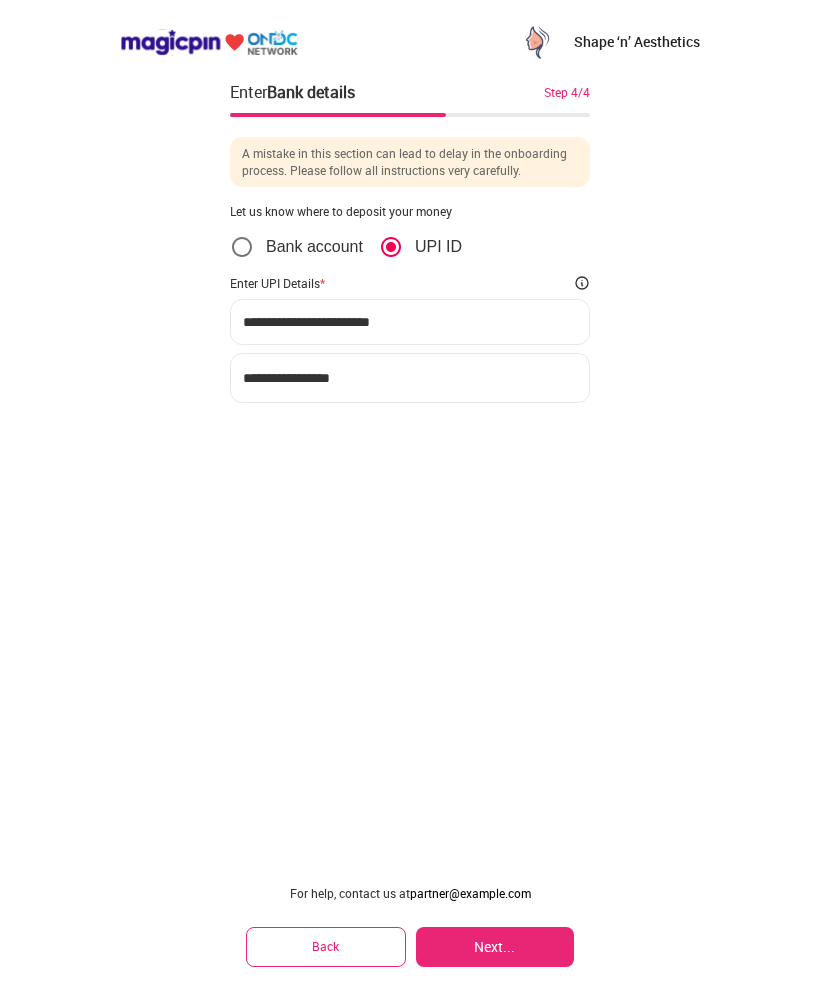 type on "**********" 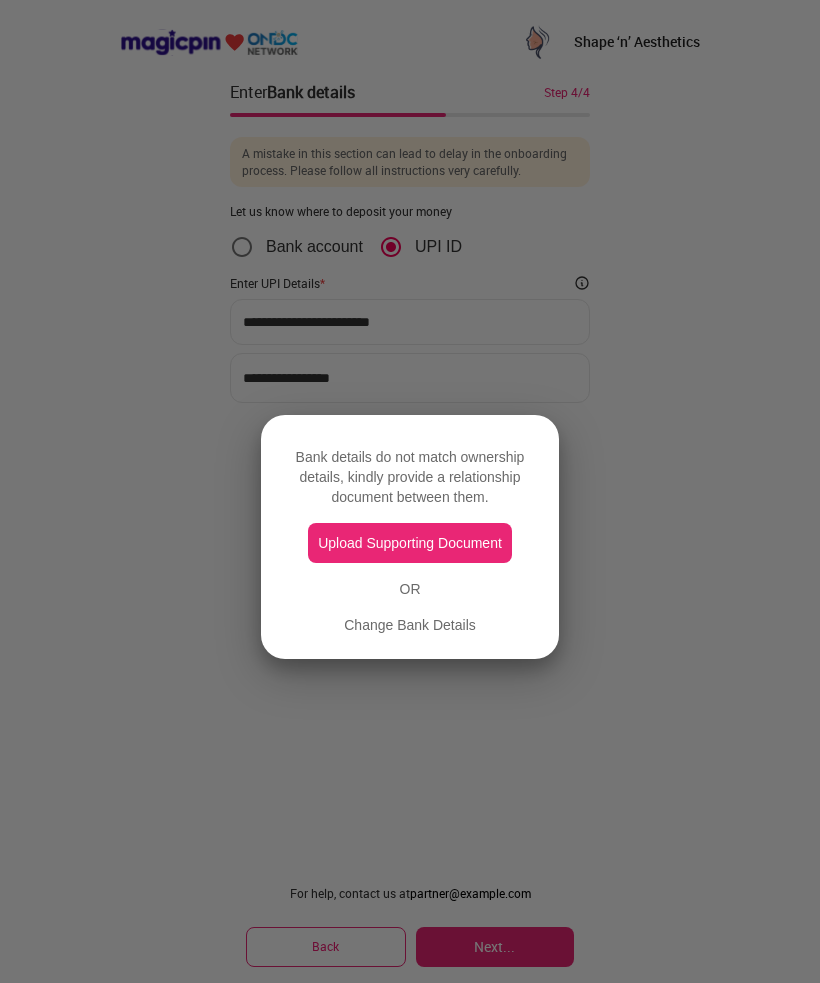 click on "Change Bank Details" at bounding box center [410, 625] 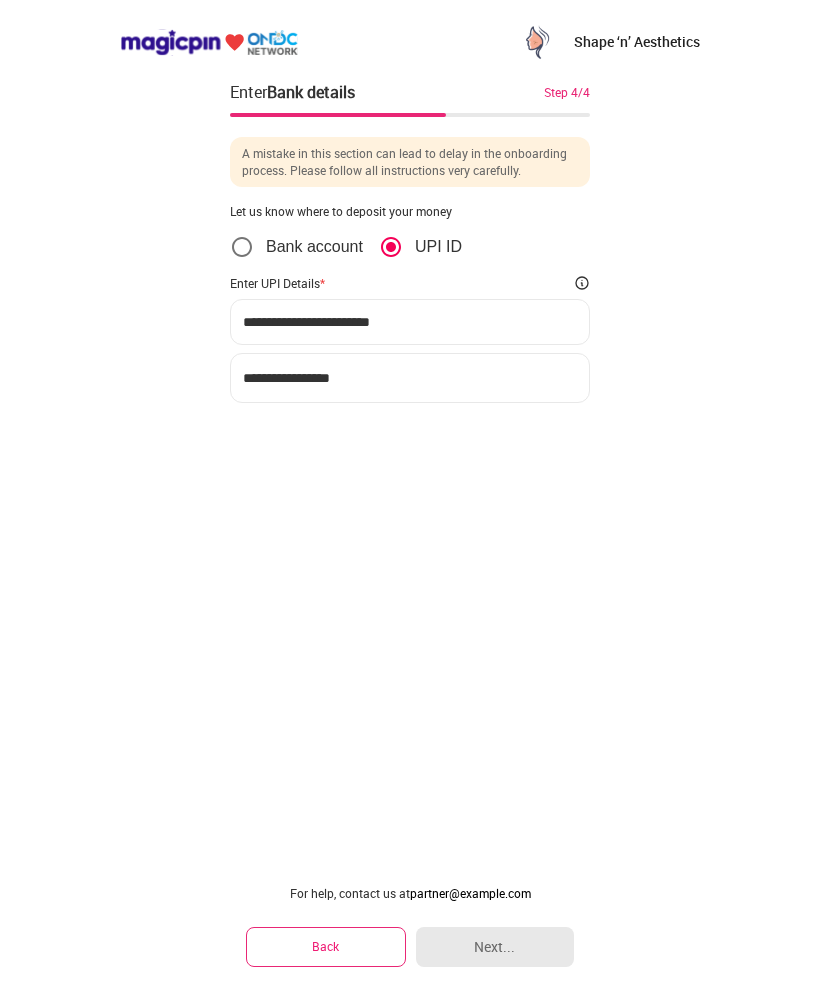 type 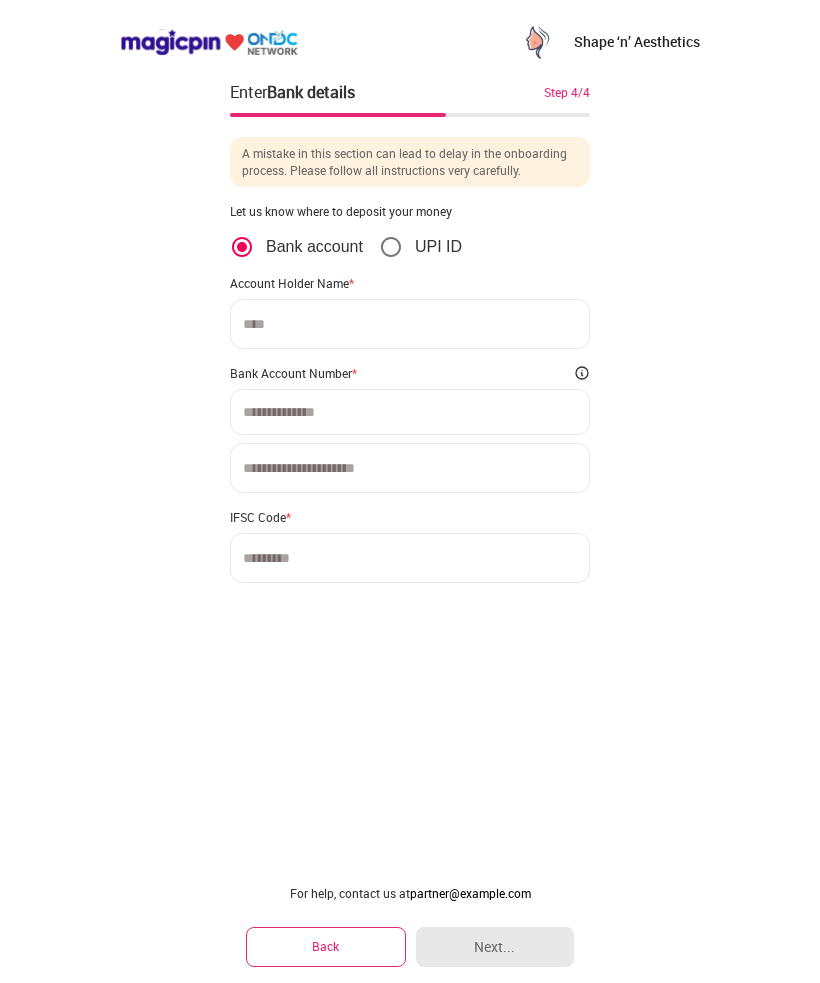 click at bounding box center (410, 324) 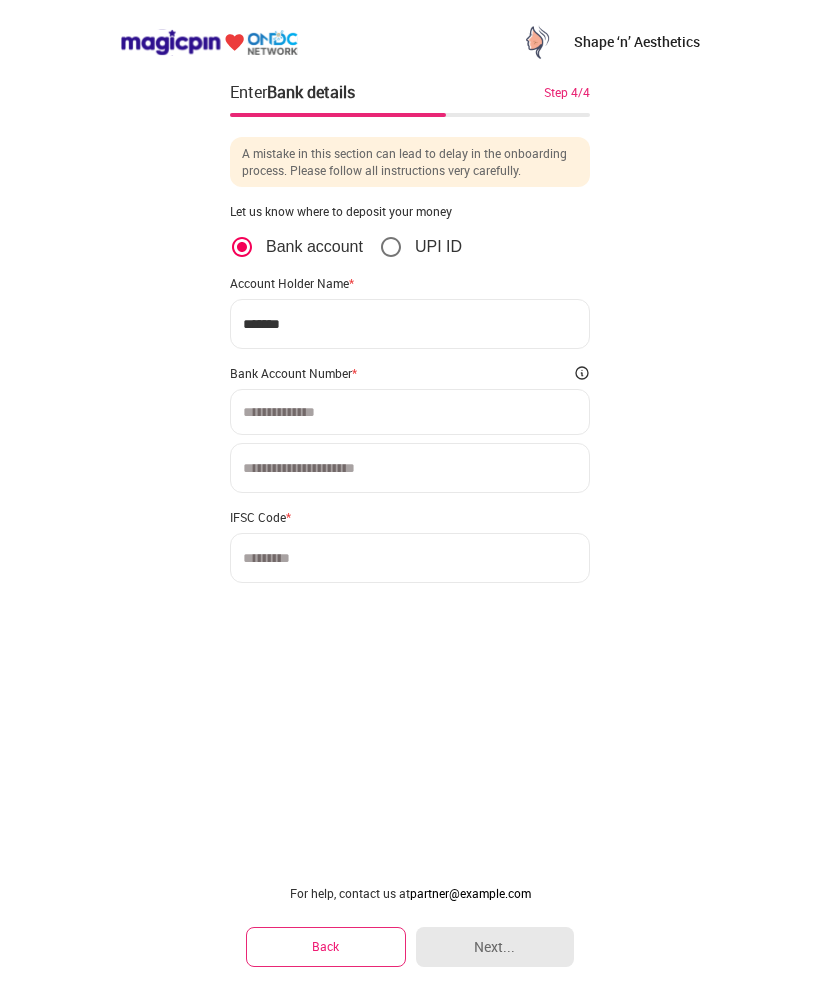type on "********" 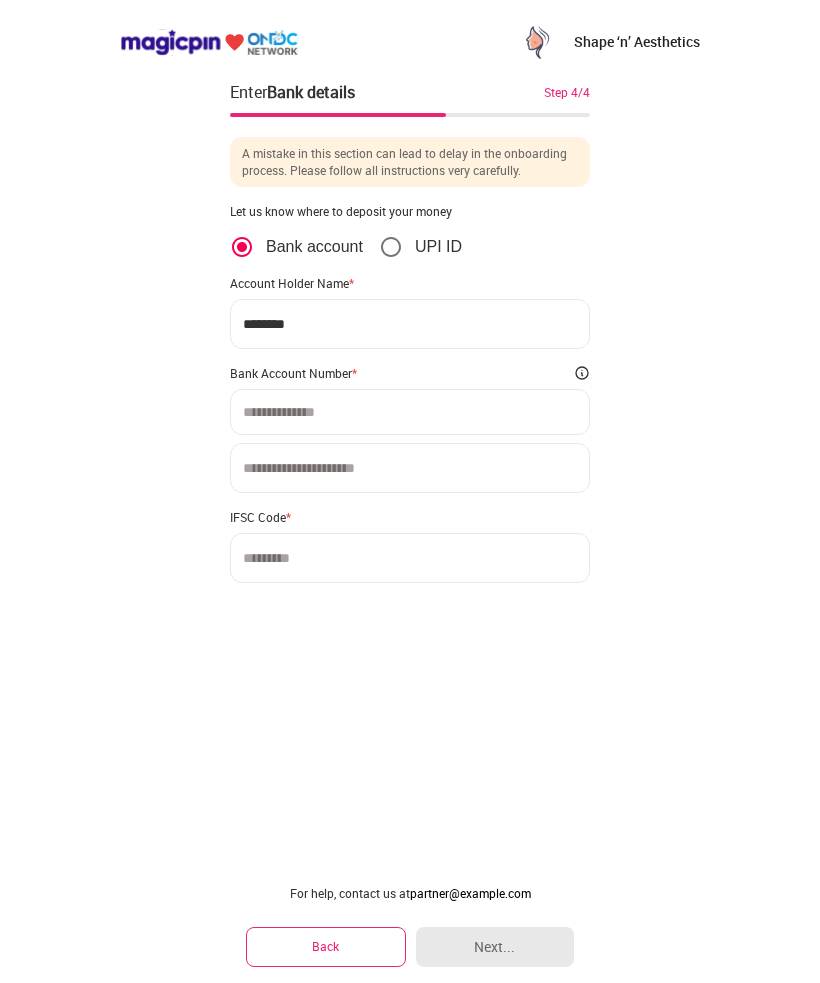 click at bounding box center (410, 412) 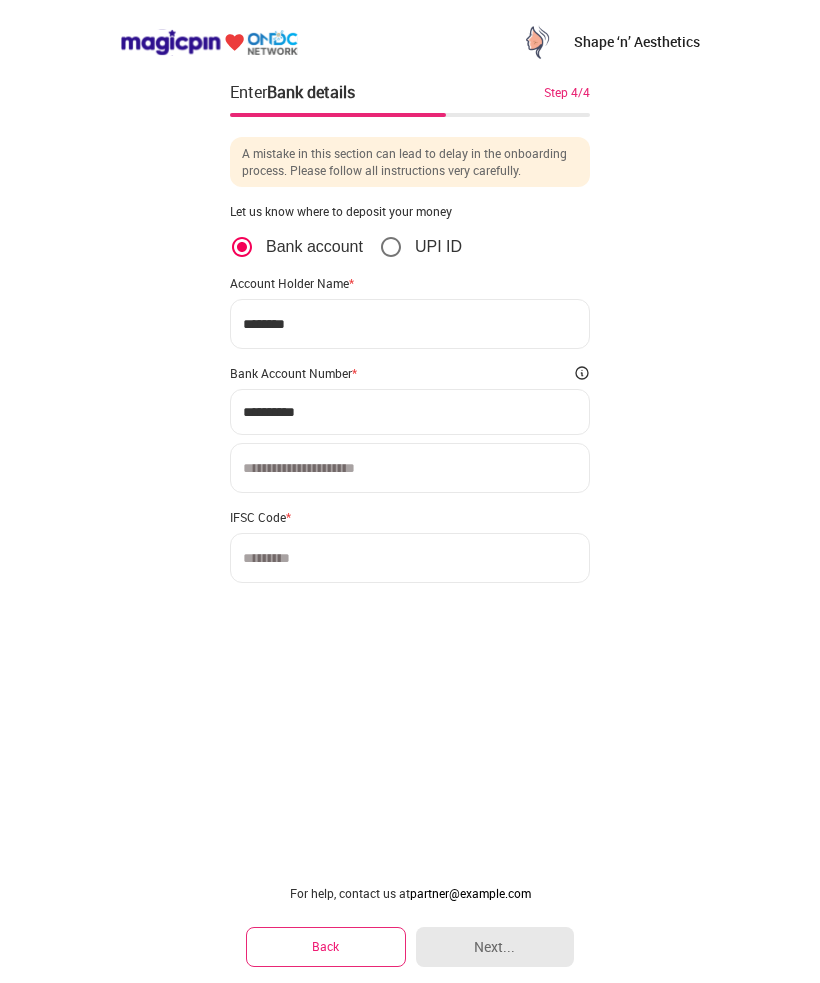 type on "**********" 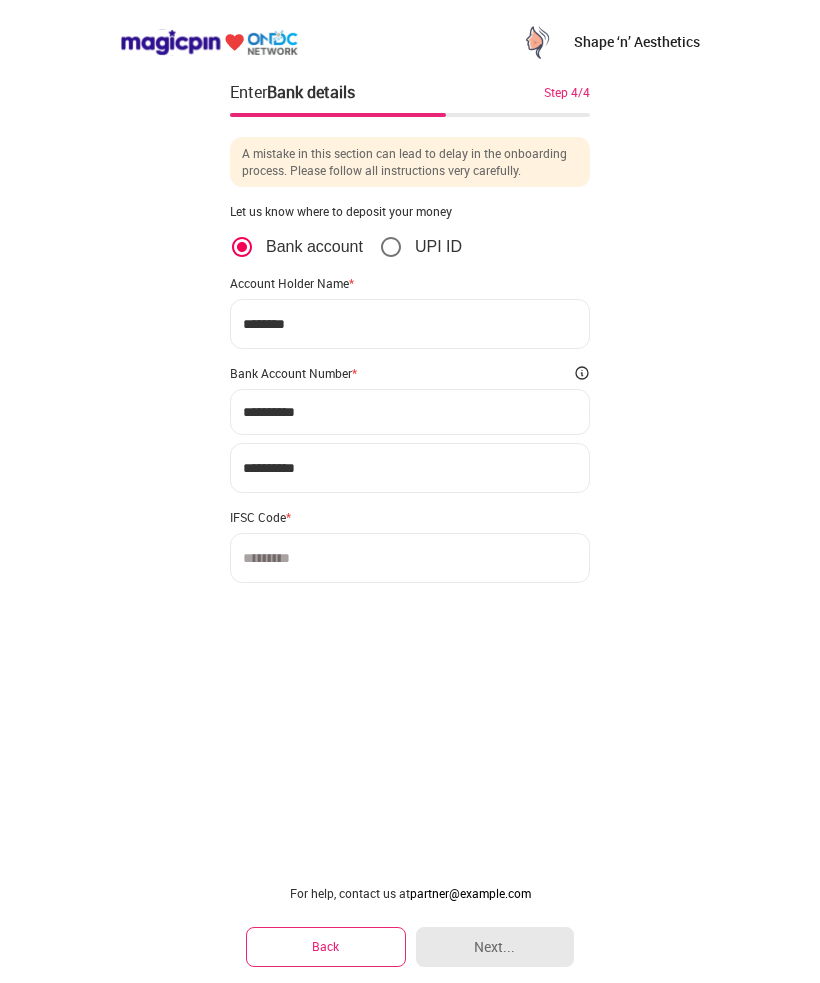 type on "**********" 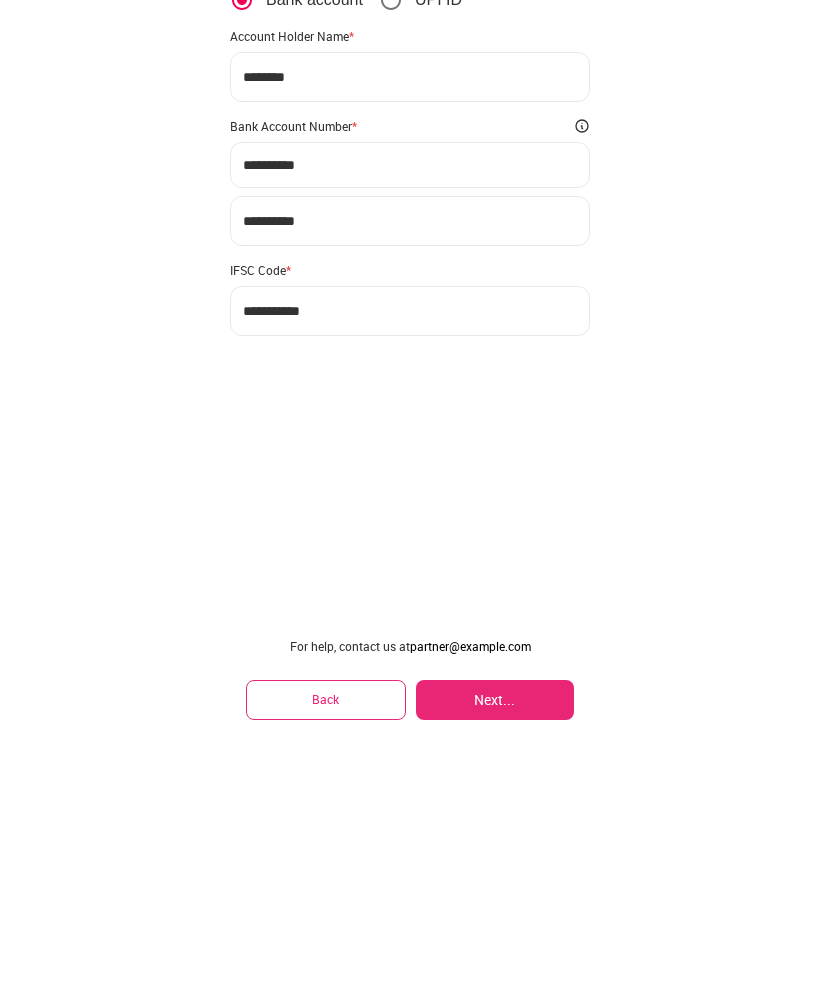 type on "**********" 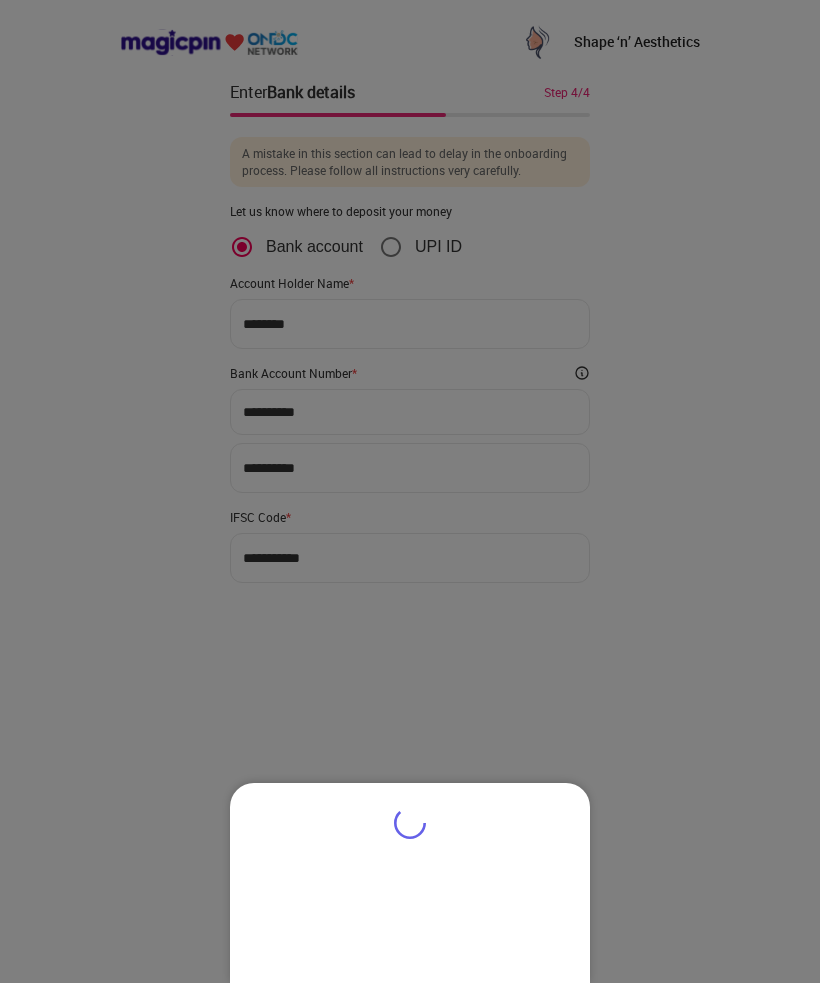 type on "**********" 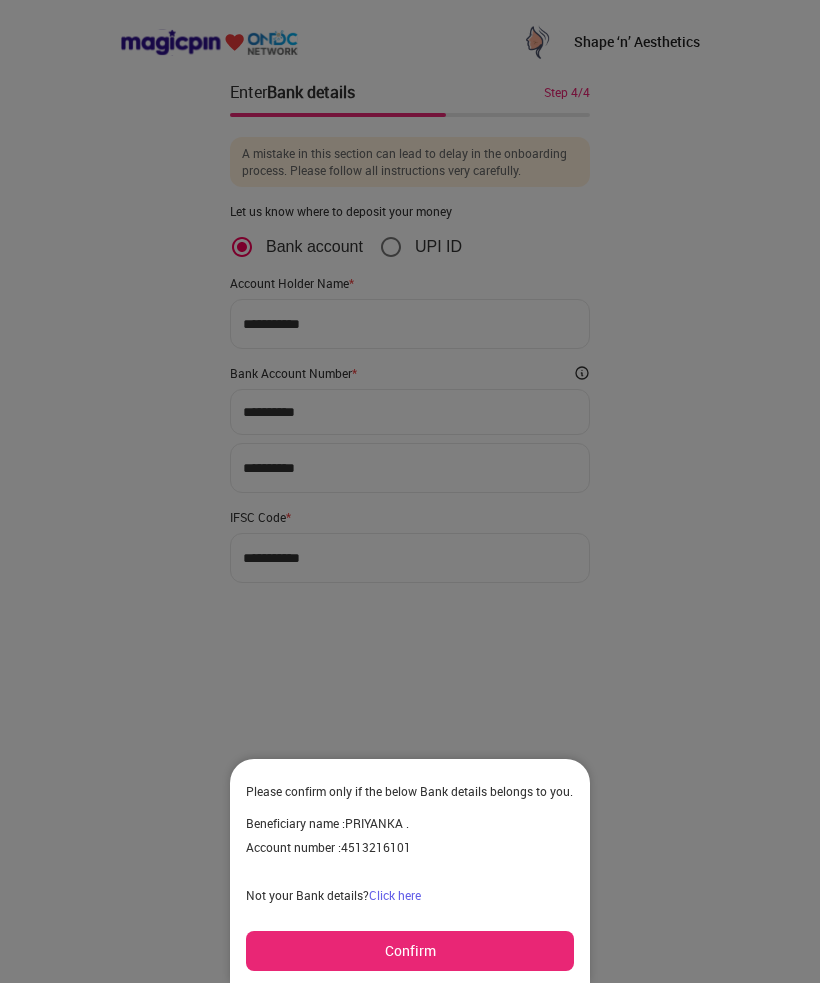 click on "Confirm" at bounding box center [410, 951] 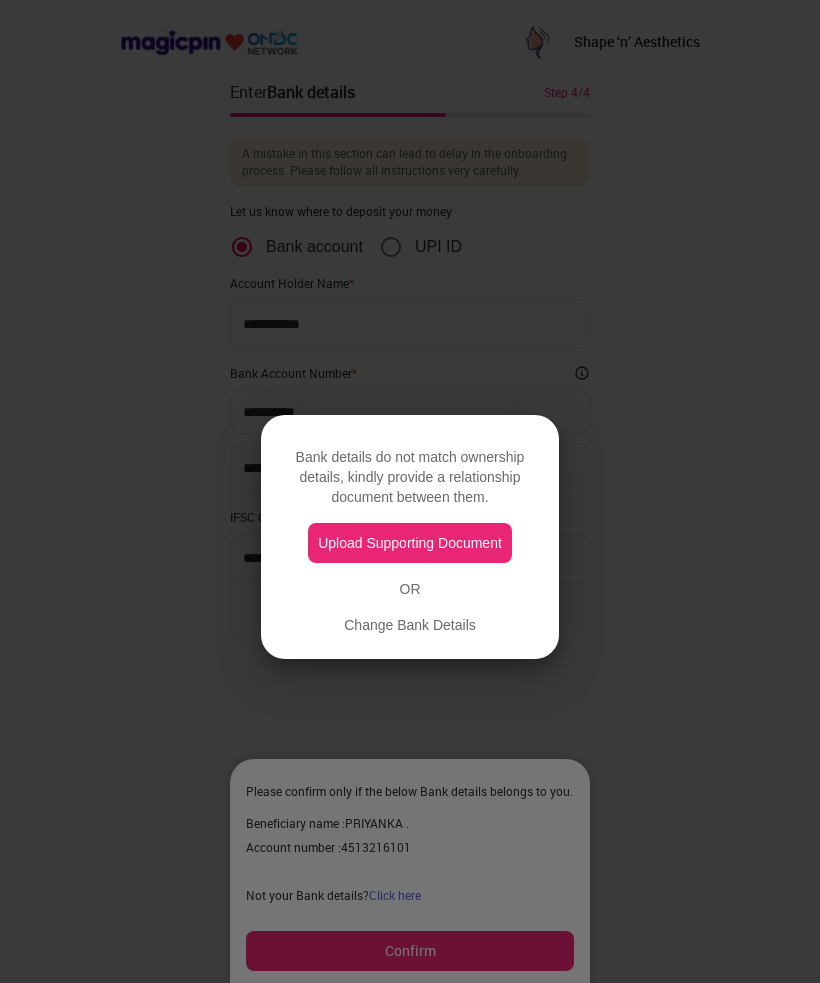 click at bounding box center (410, 491) 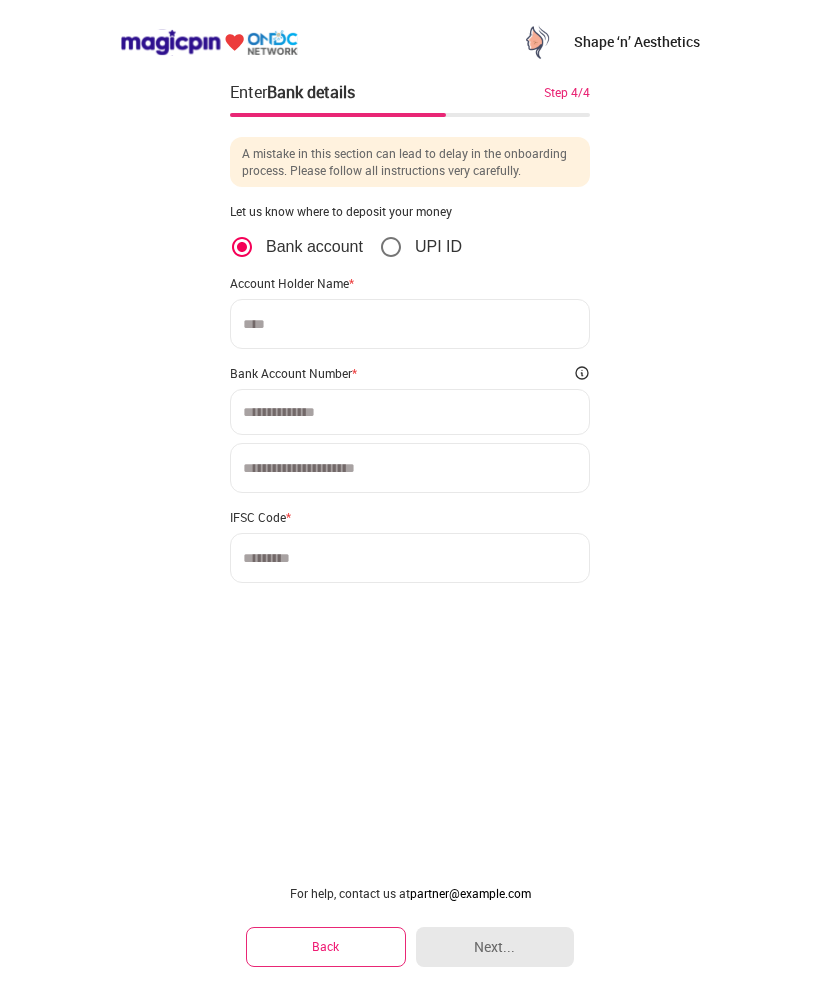 click at bounding box center [410, 324] 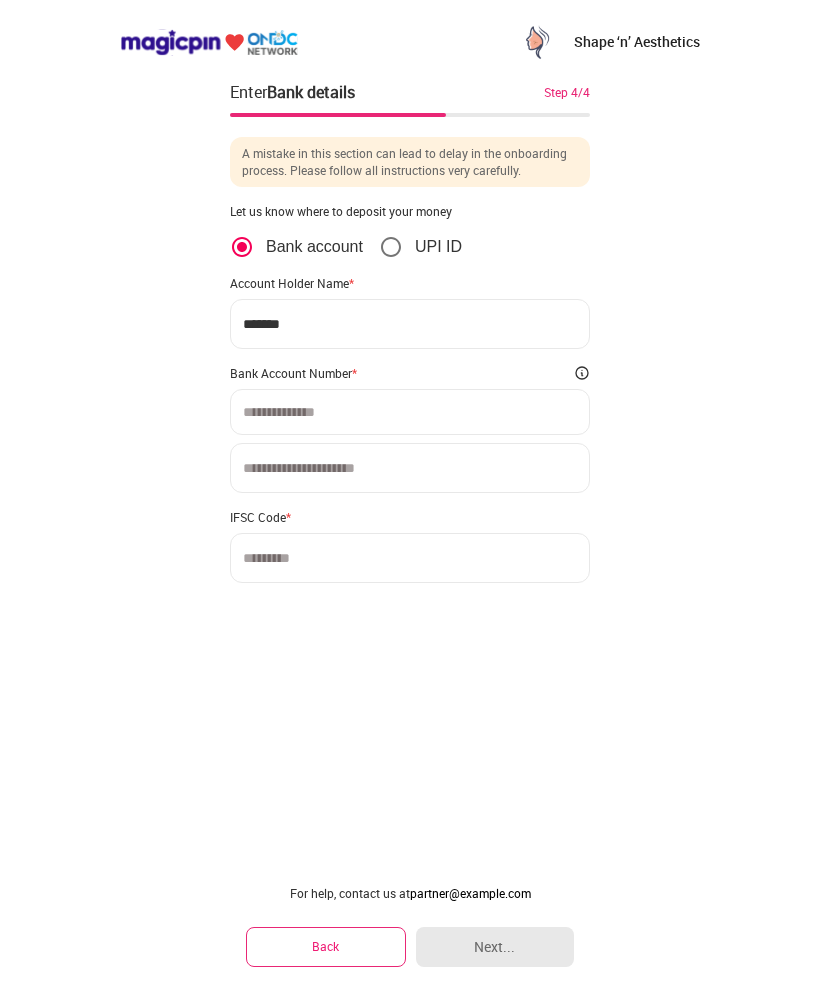 type on "********" 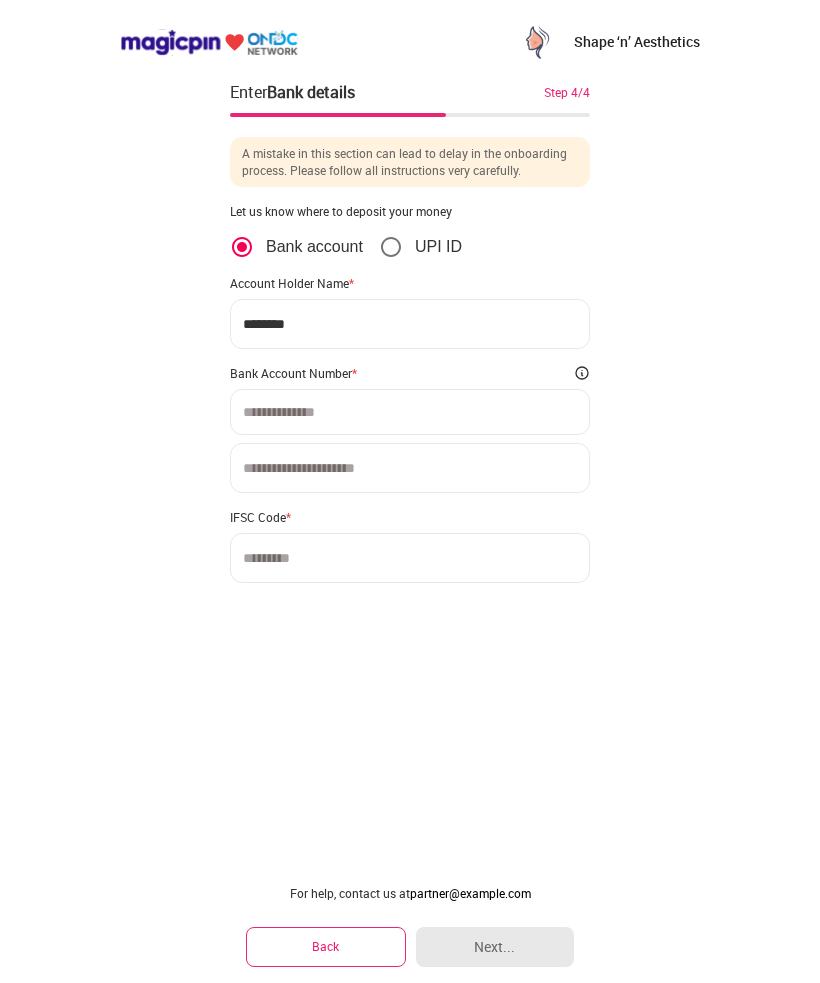 click at bounding box center [410, 412] 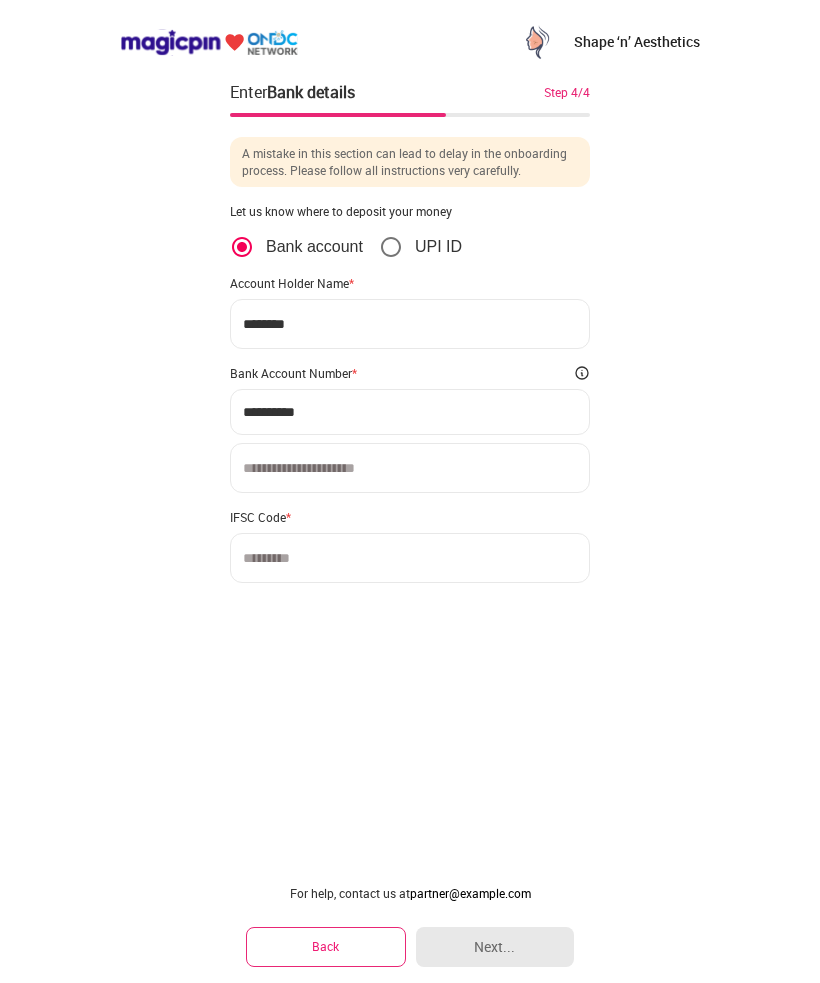 type on "**********" 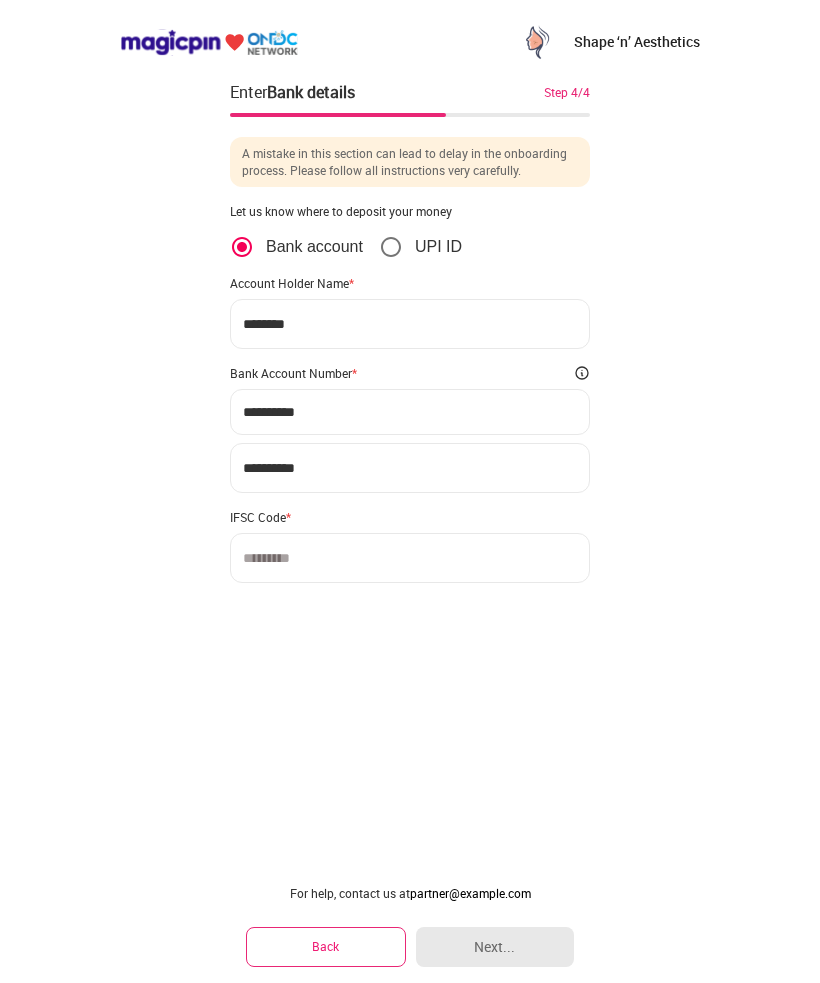 type on "**********" 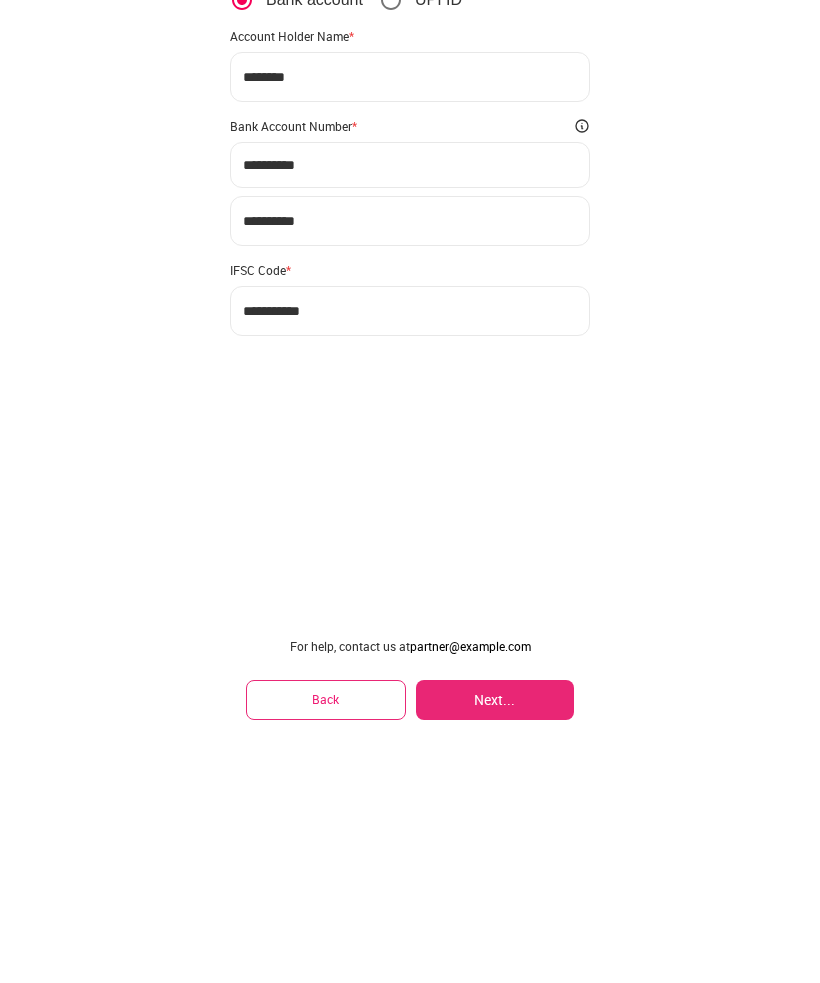 scroll, scrollTop: 75, scrollLeft: 0, axis: vertical 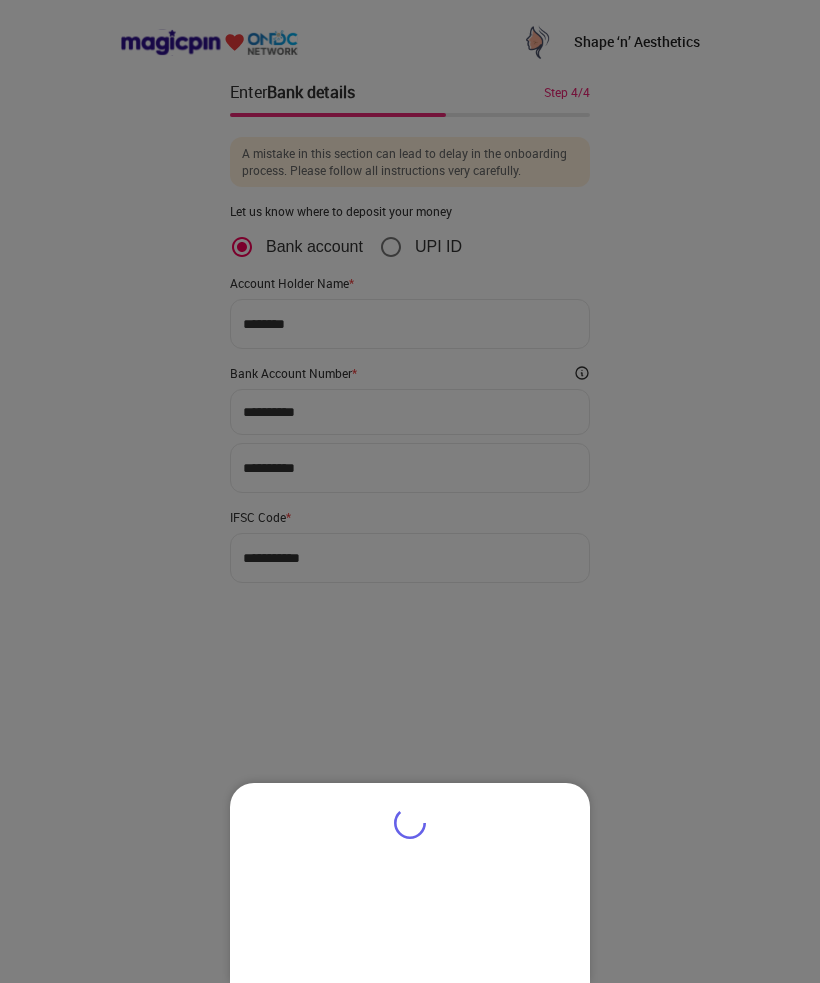 type on "**********" 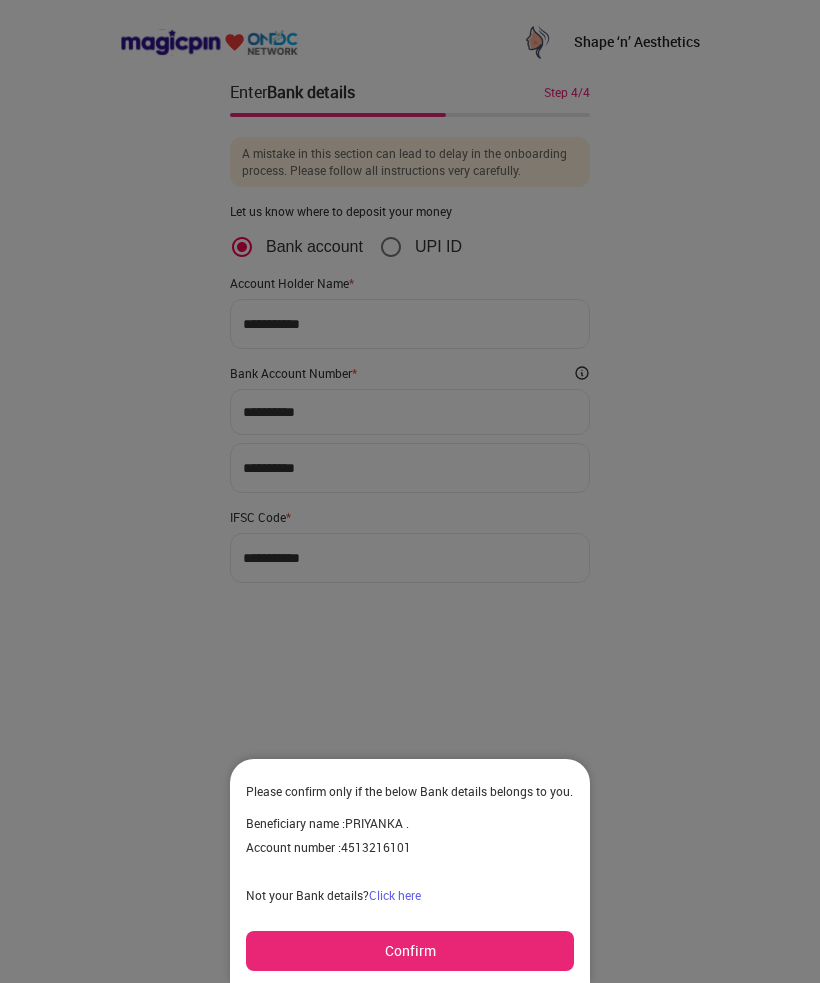 click on "Confirm" at bounding box center [410, 951] 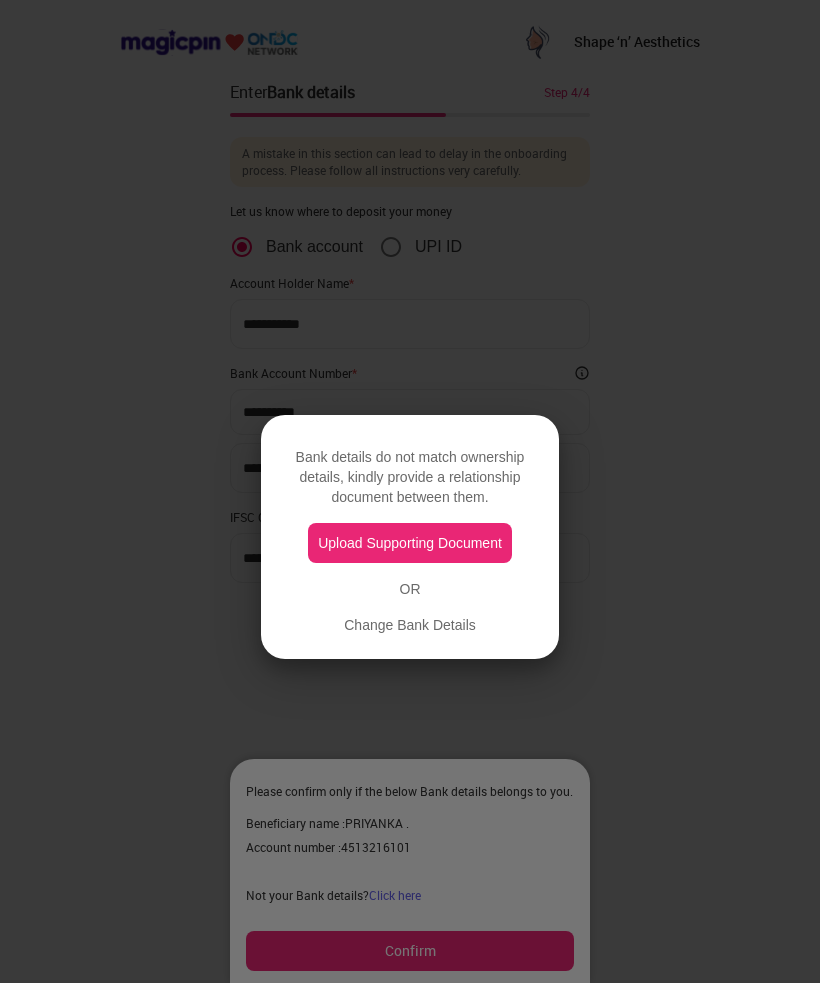 click on "Upload Supporting Document" at bounding box center (410, 543) 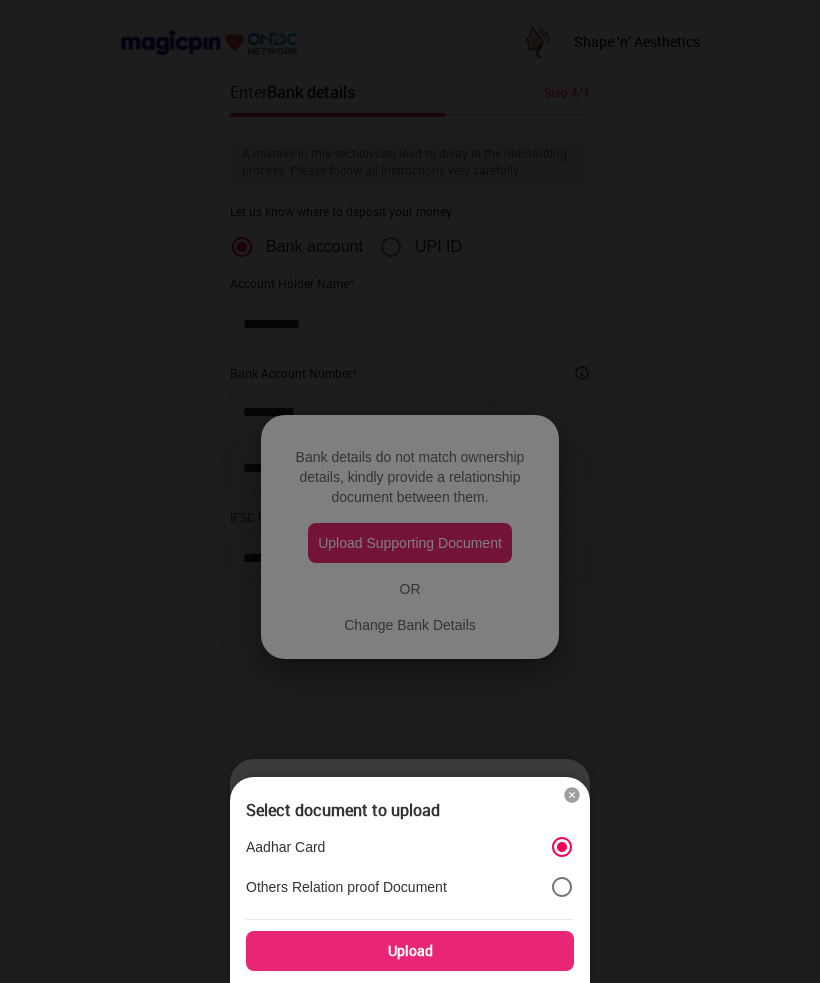 click on "Upload" at bounding box center (410, 951) 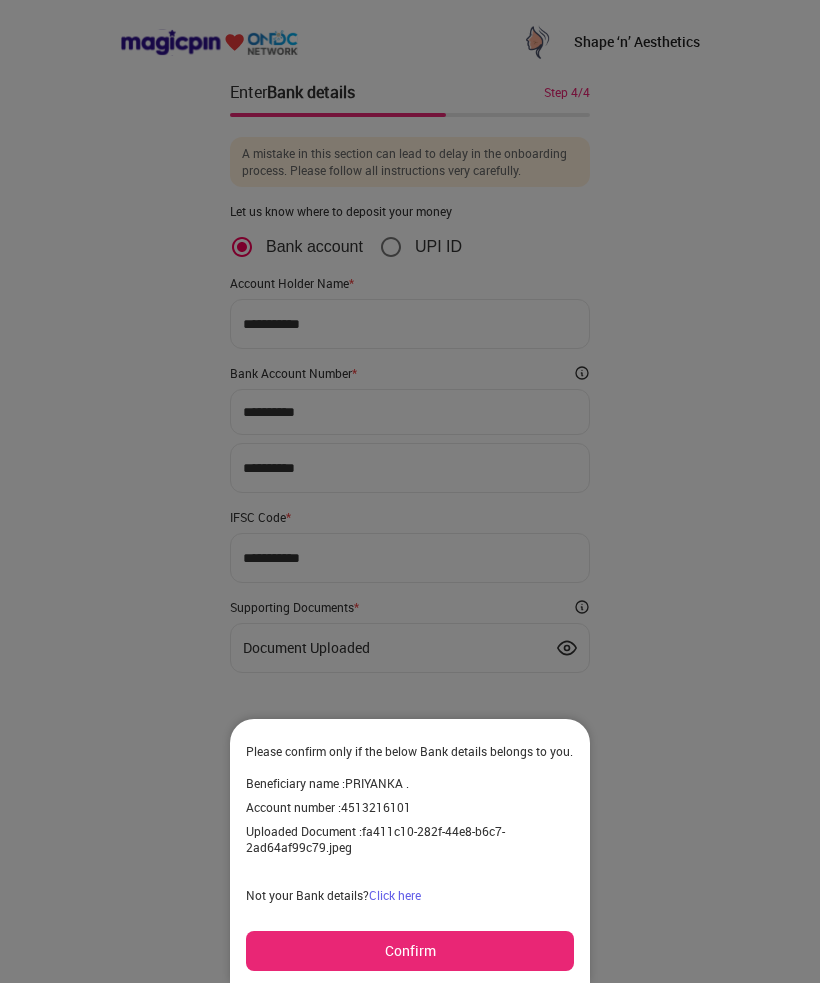 click on "Confirm" at bounding box center [410, 951] 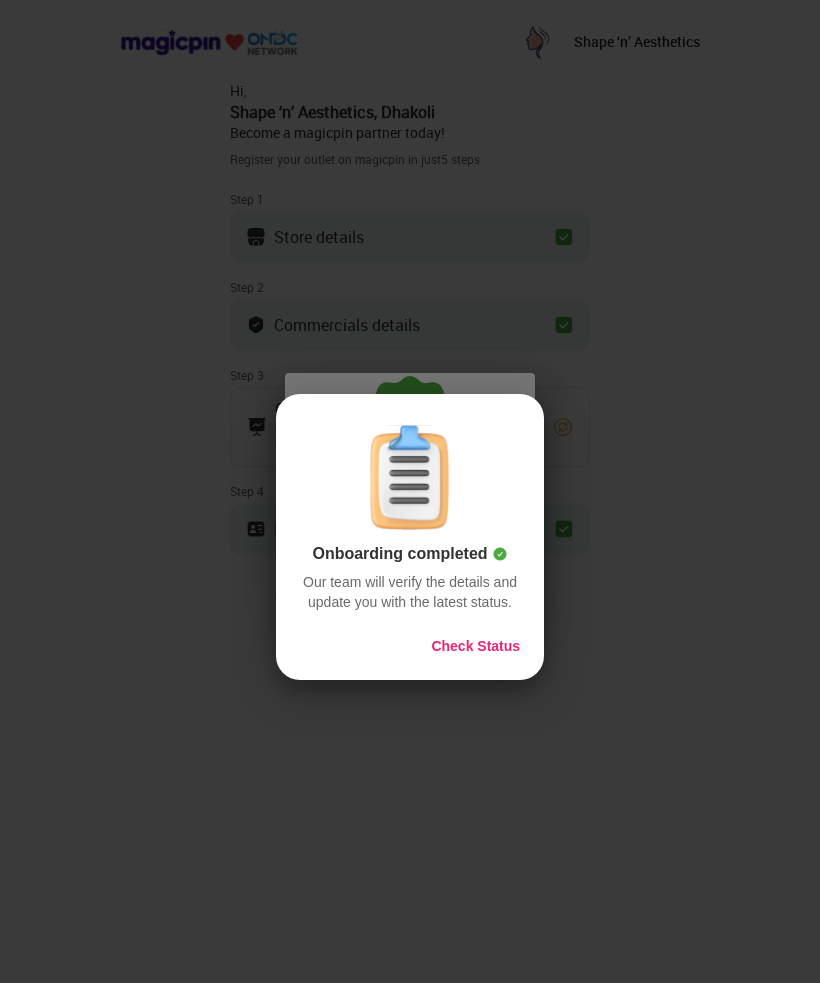 click on "Check Status" at bounding box center [475, 646] 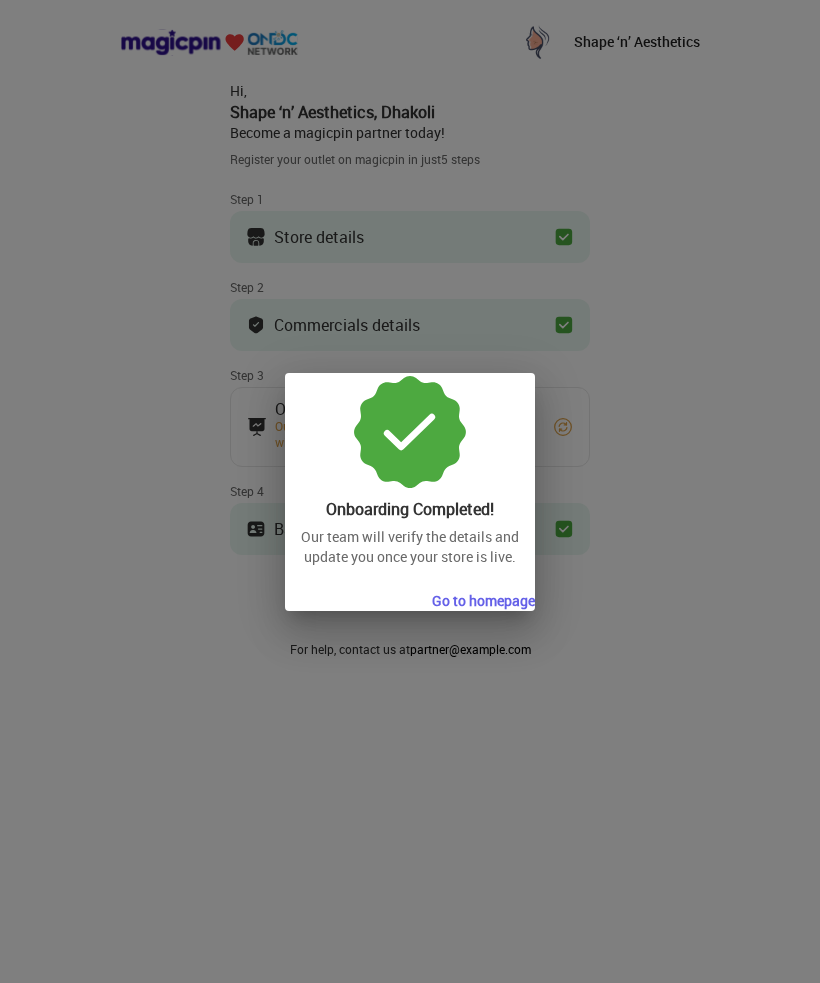 click on "Go to homepage" at bounding box center (483, 601) 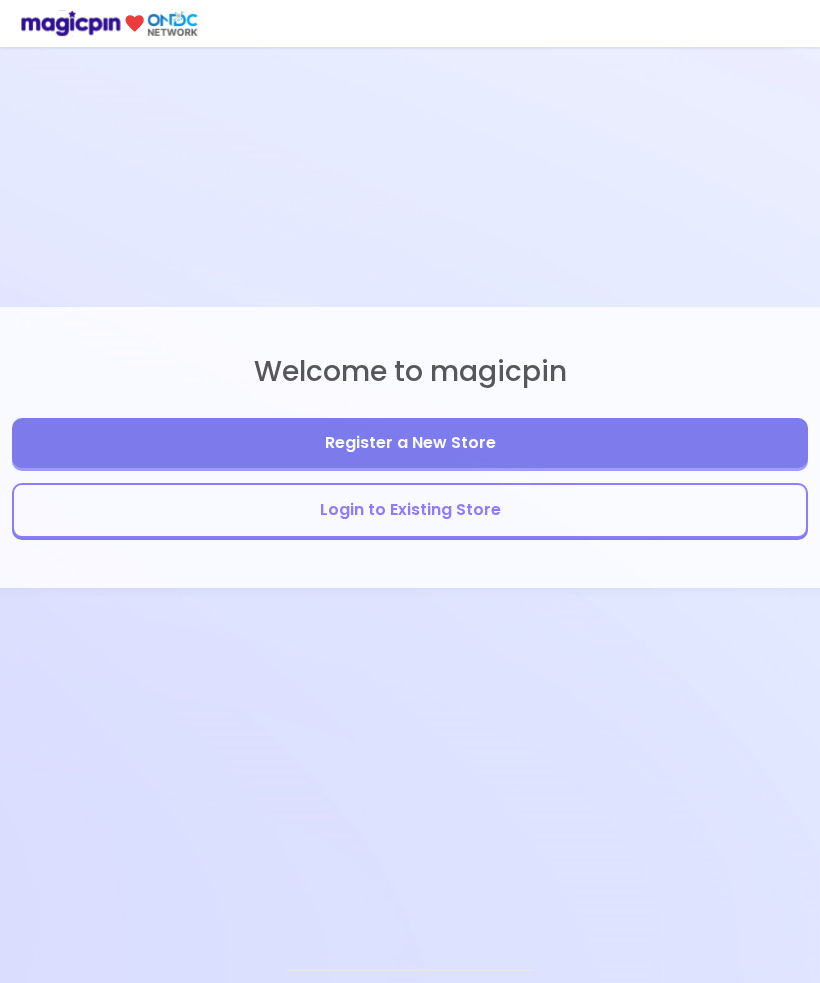 click on "Login to Existing Store" at bounding box center (410, 510) 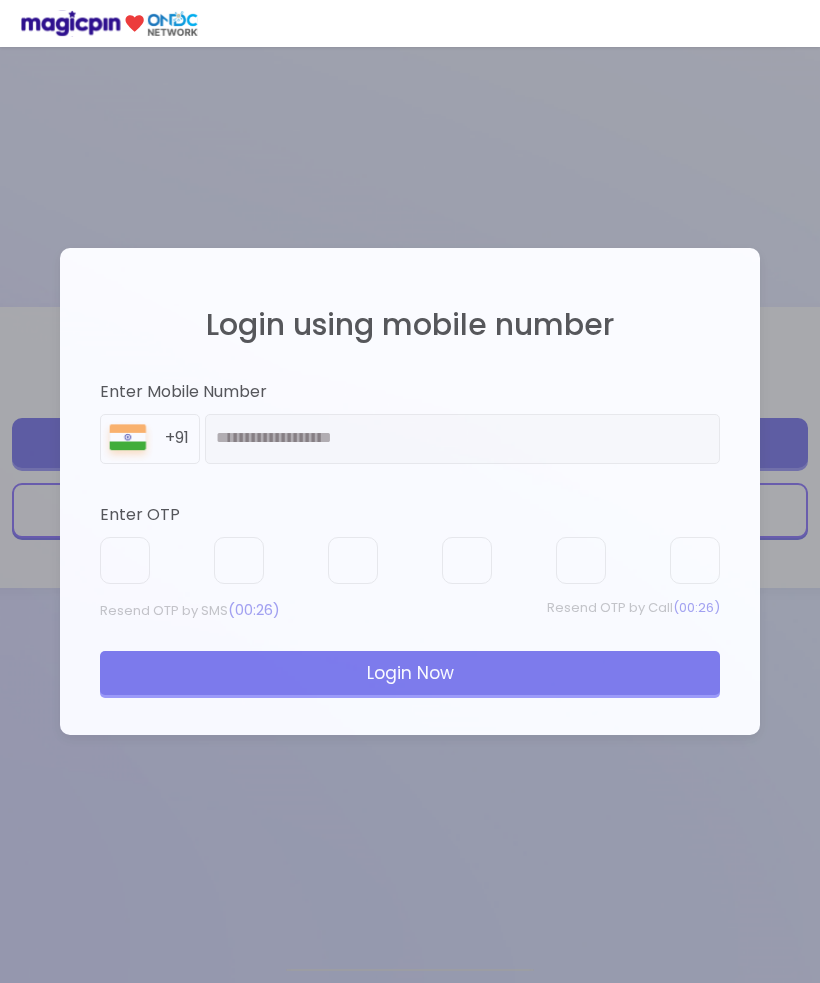 click on "Enter OTP Resend OTP by SMS (00:26) Resend OTP by Call (00:26) Login Now" at bounding box center (410, 599) 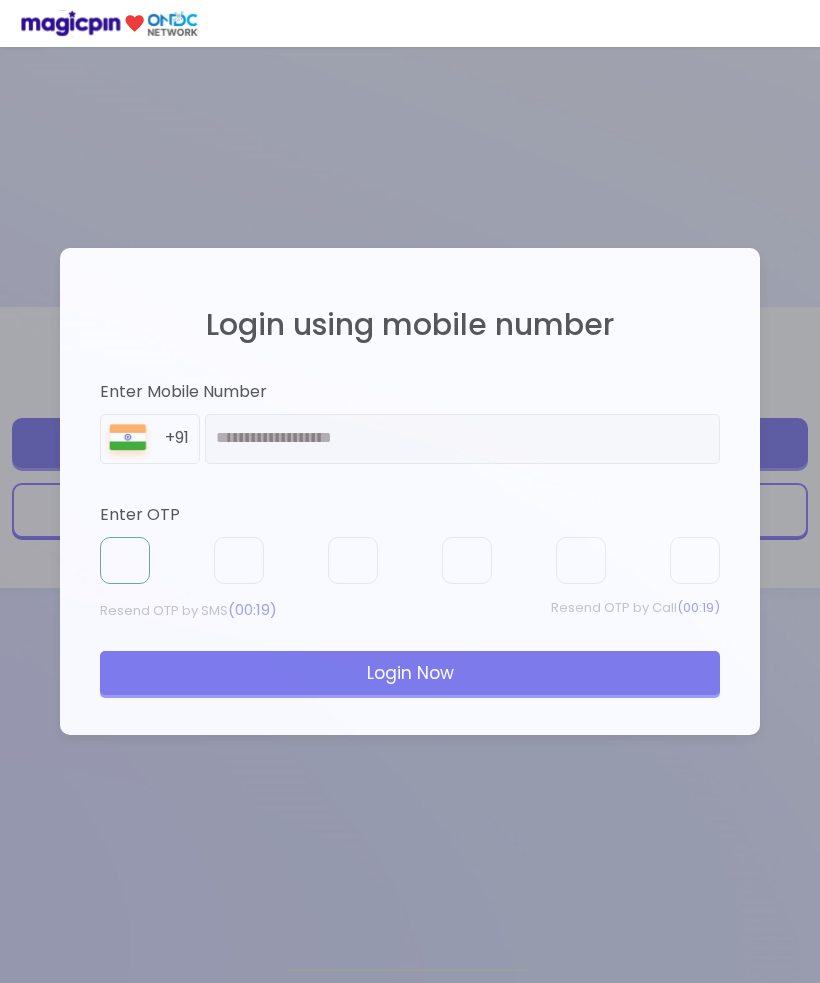 click at bounding box center [125, 561] 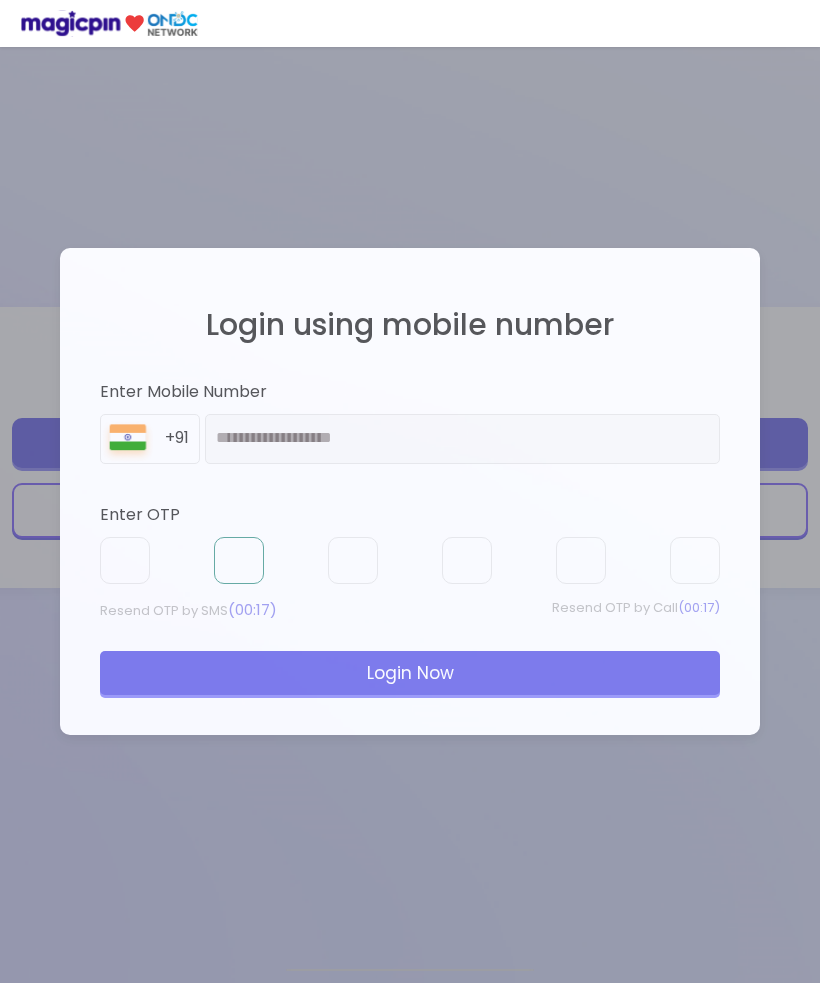 type on "*" 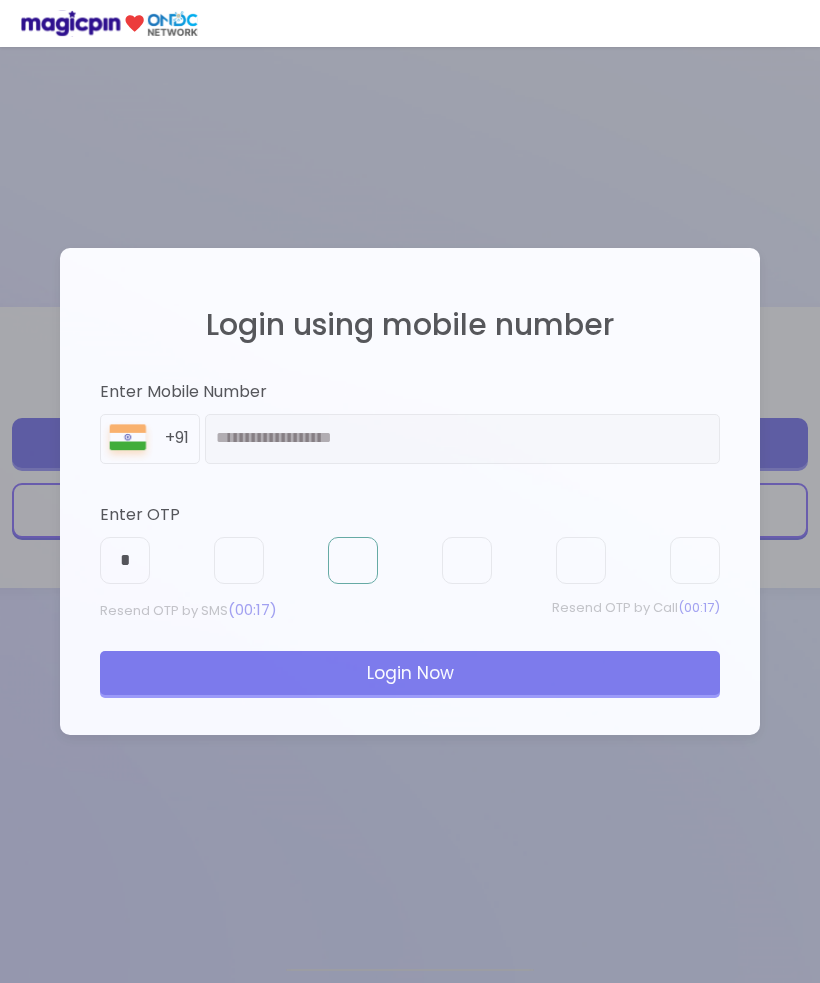 type on "*" 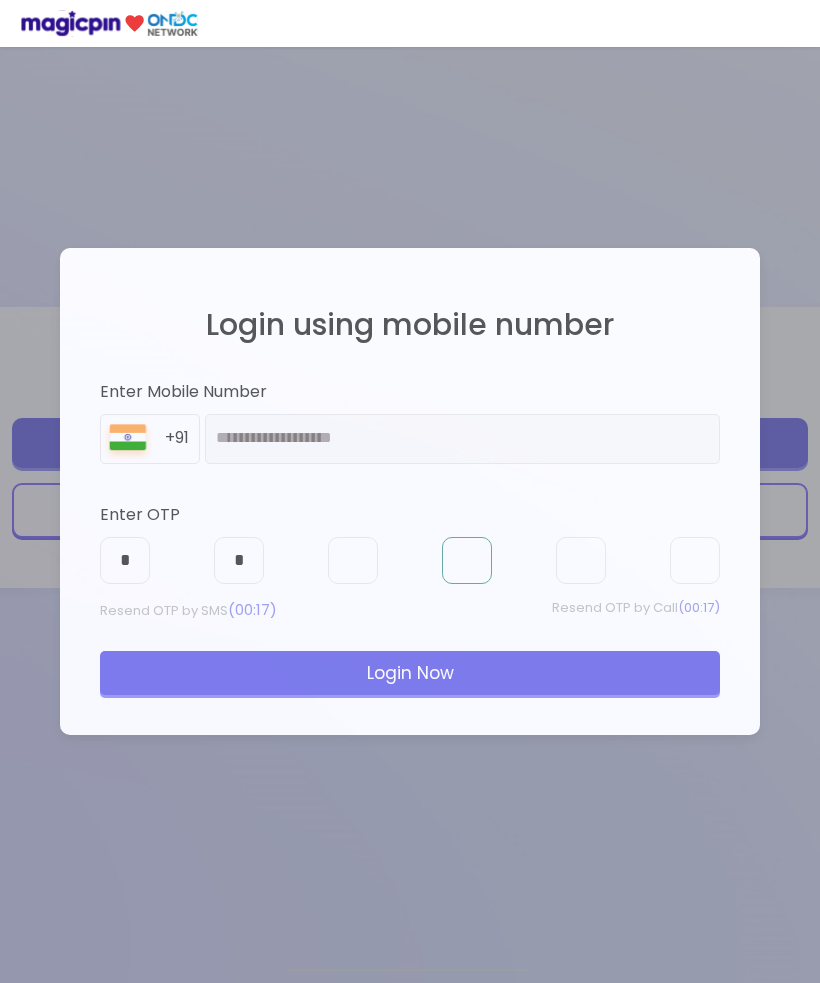 type on "*" 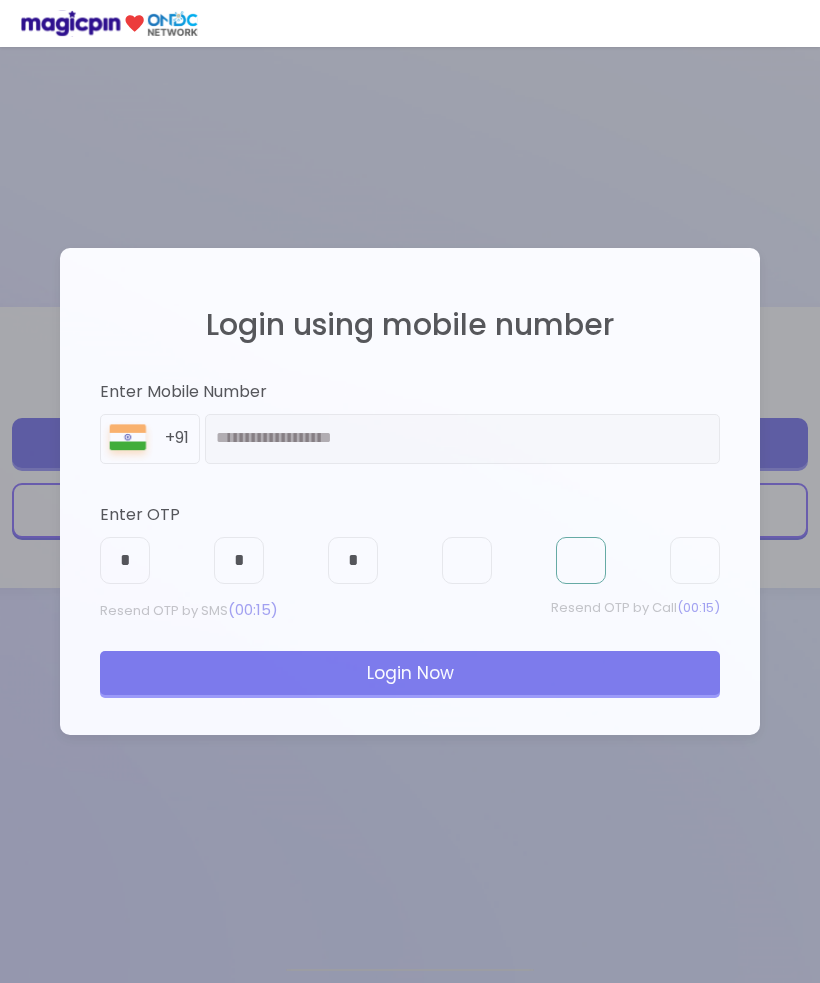 type on "*" 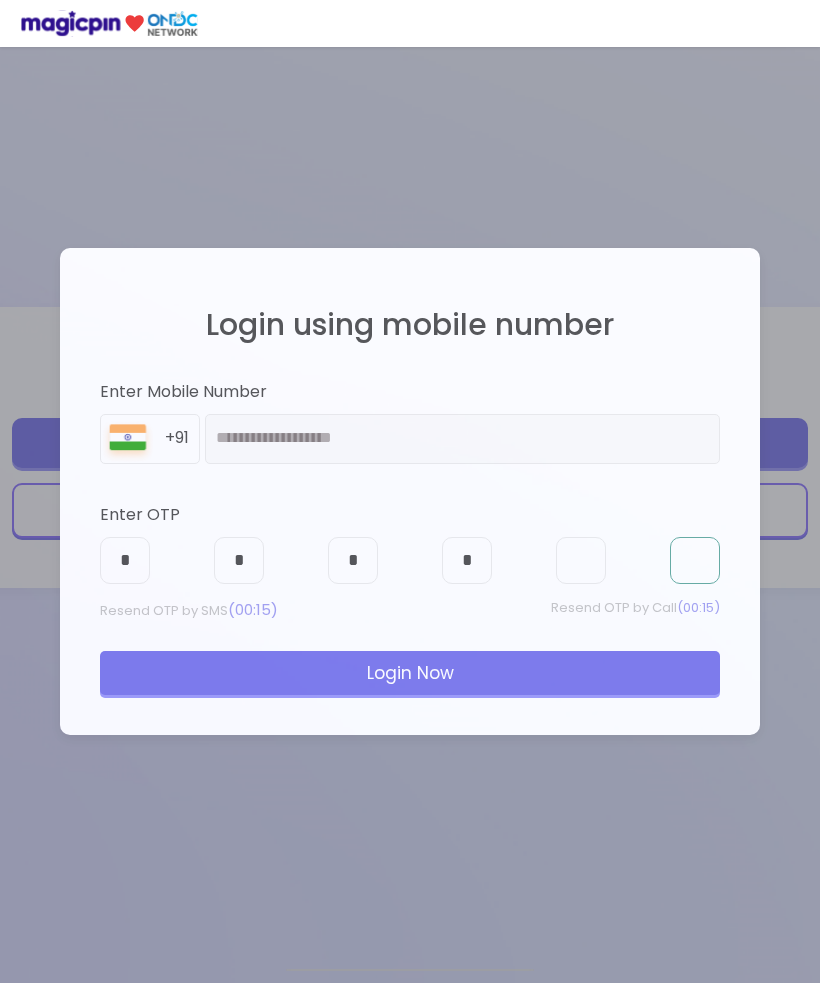 type on "*" 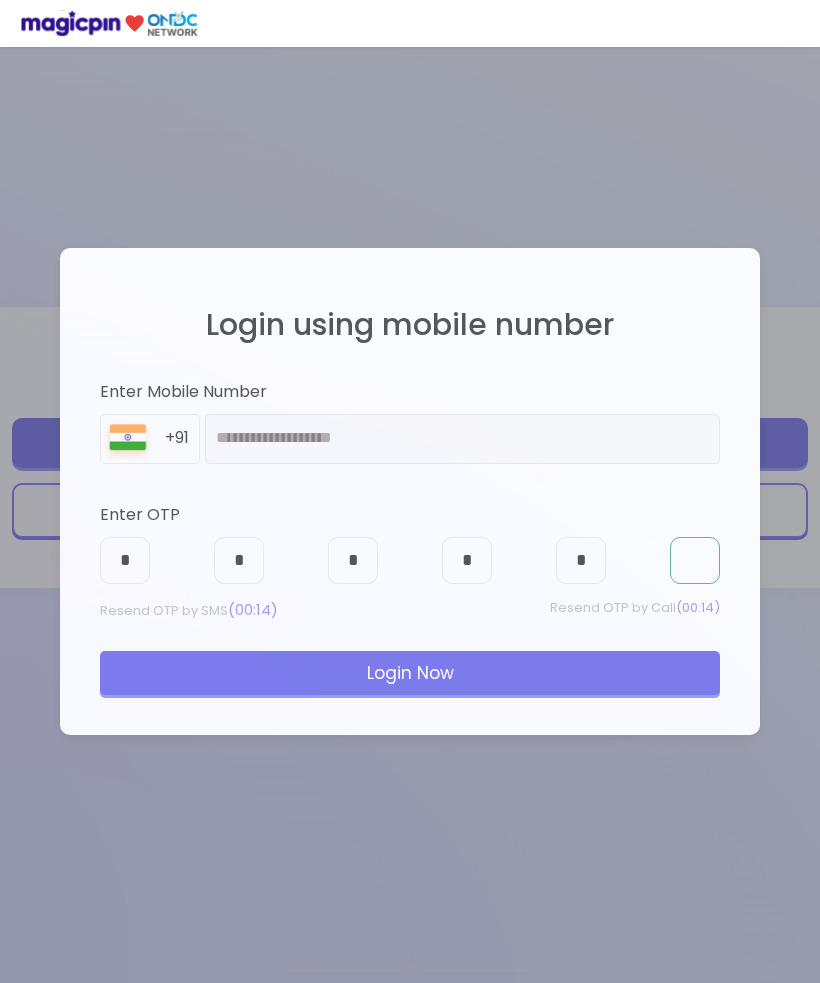 type on "*" 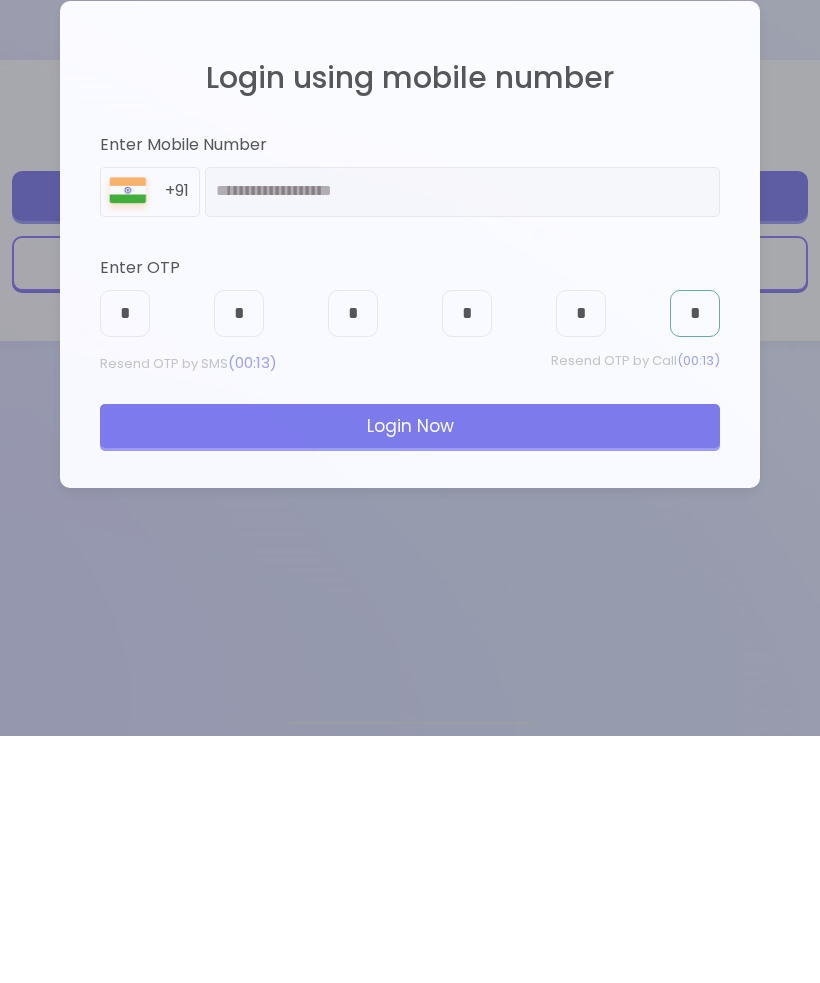 scroll, scrollTop: 154, scrollLeft: 0, axis: vertical 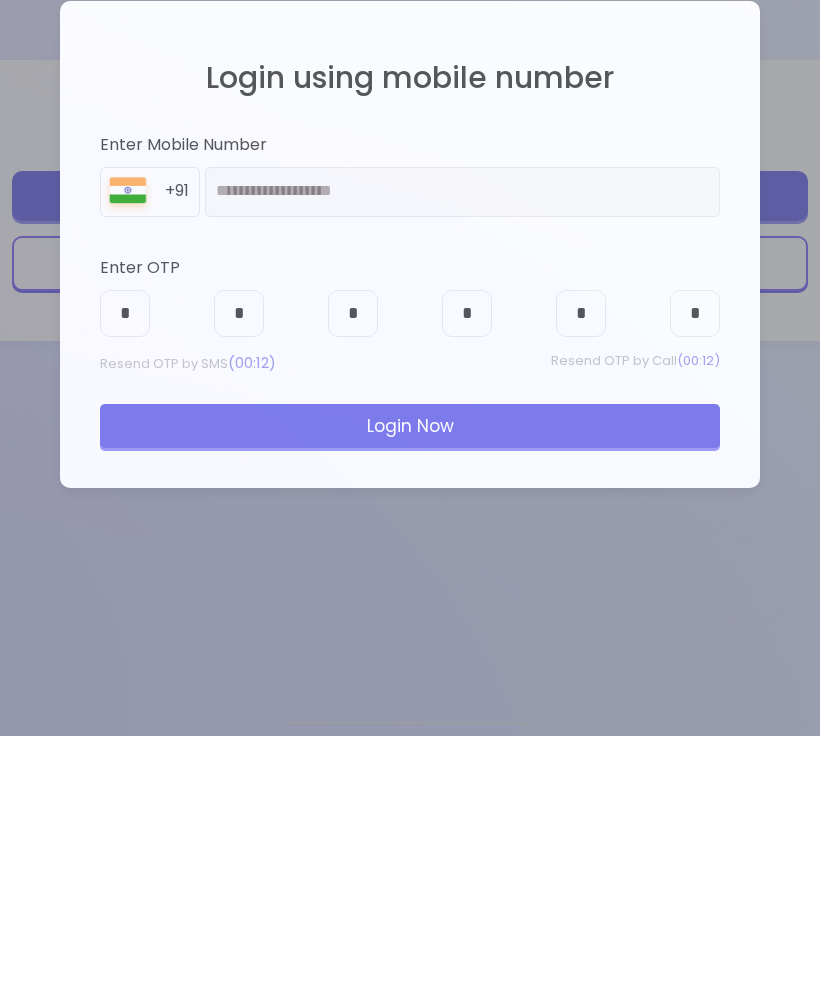 click on "Login Now" at bounding box center (410, 673) 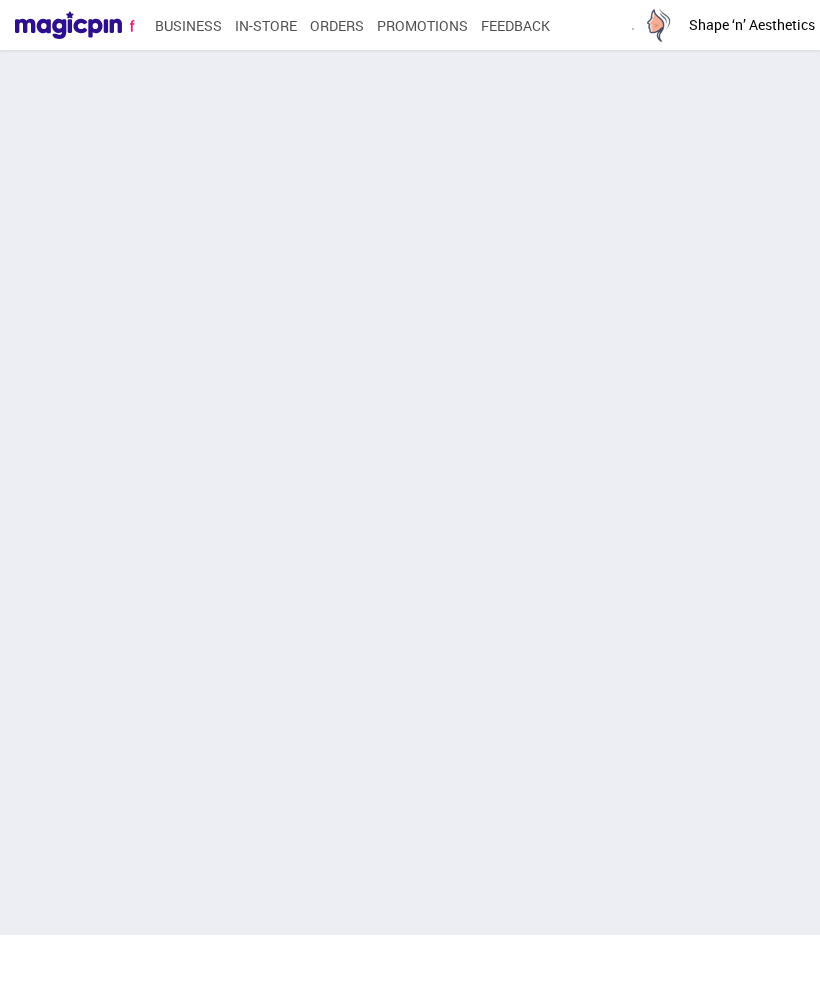 scroll, scrollTop: 0, scrollLeft: 0, axis: both 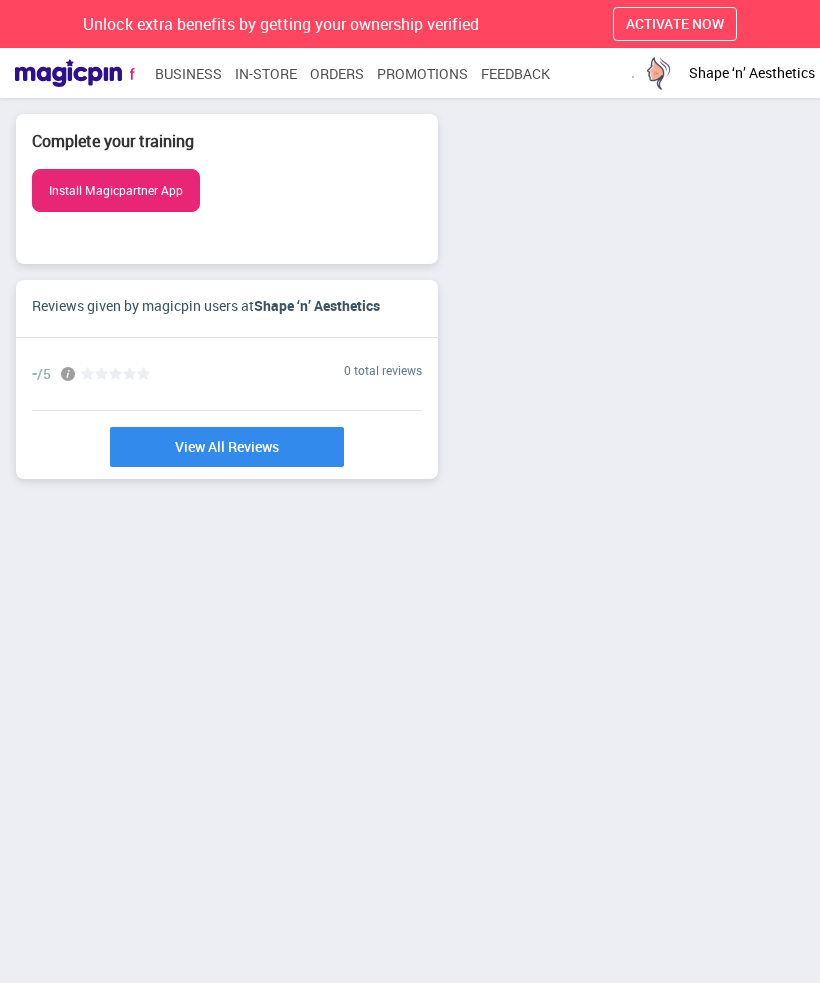click on "Install Magicpartner App" at bounding box center (116, 190) 